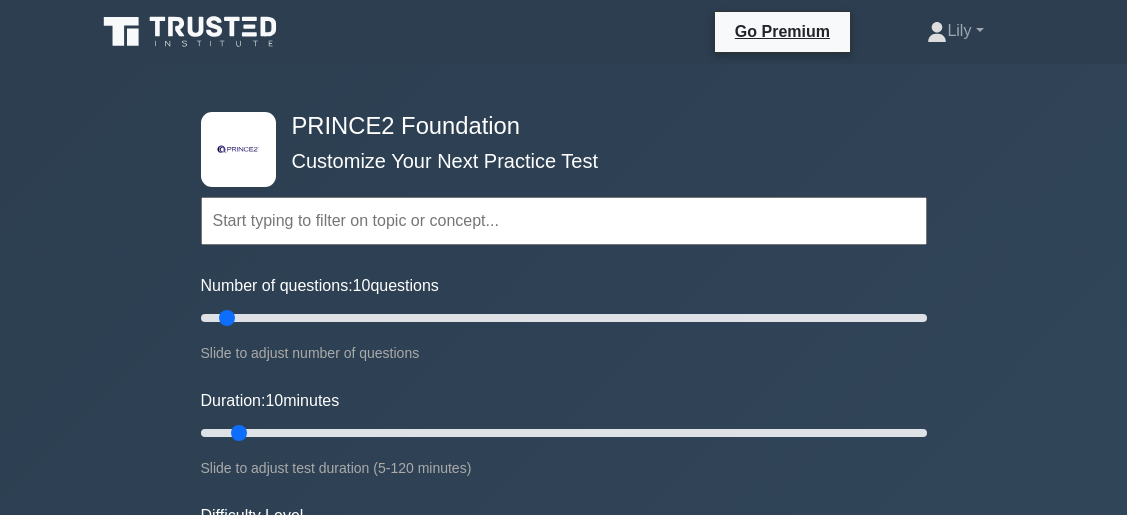 scroll, scrollTop: 0, scrollLeft: 0, axis: both 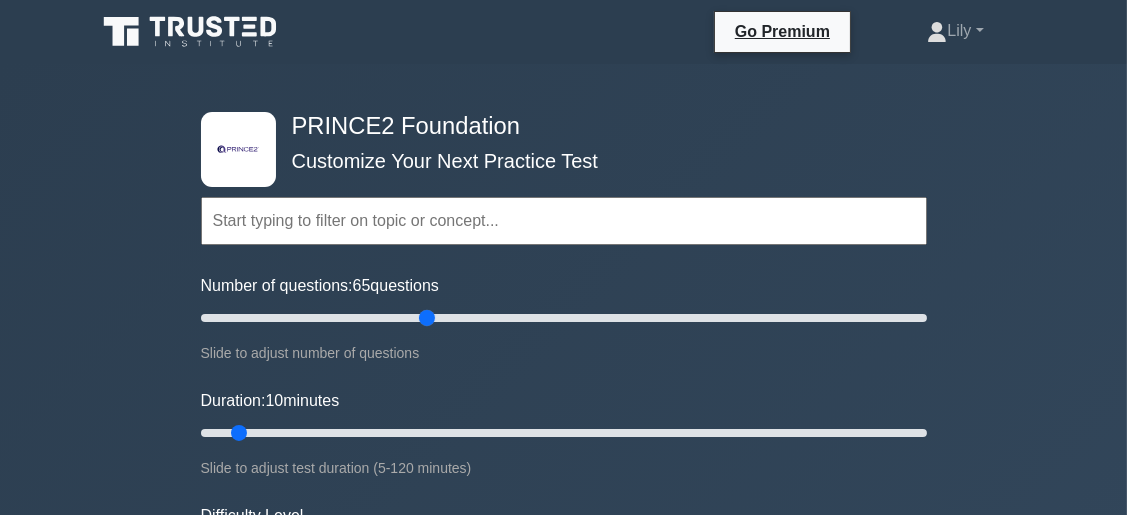 drag, startPoint x: 229, startPoint y: 322, endPoint x: 419, endPoint y: 319, distance: 190.02368 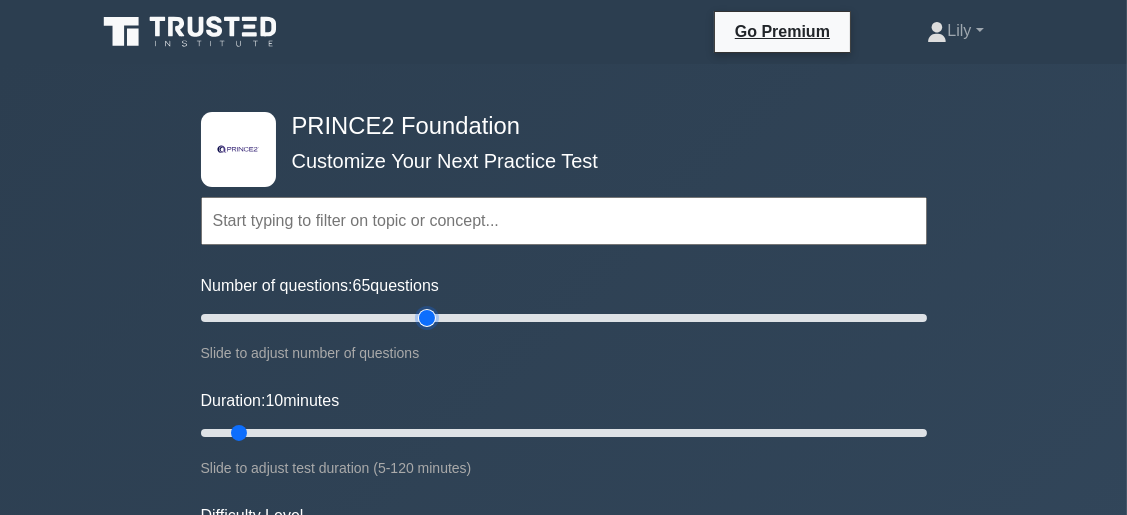 type on "65" 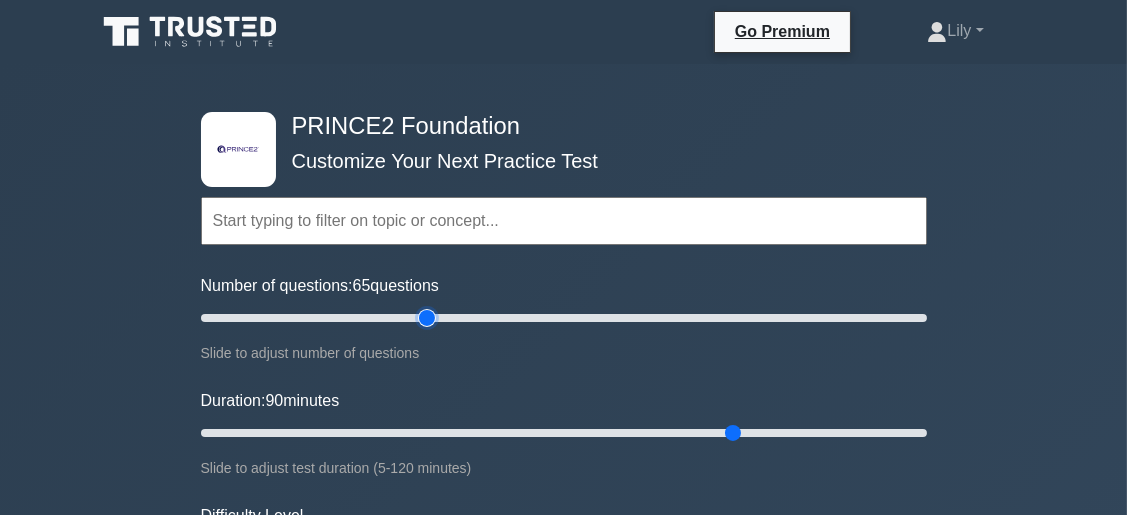 drag, startPoint x: 240, startPoint y: 429, endPoint x: 721, endPoint y: 441, distance: 481.14966 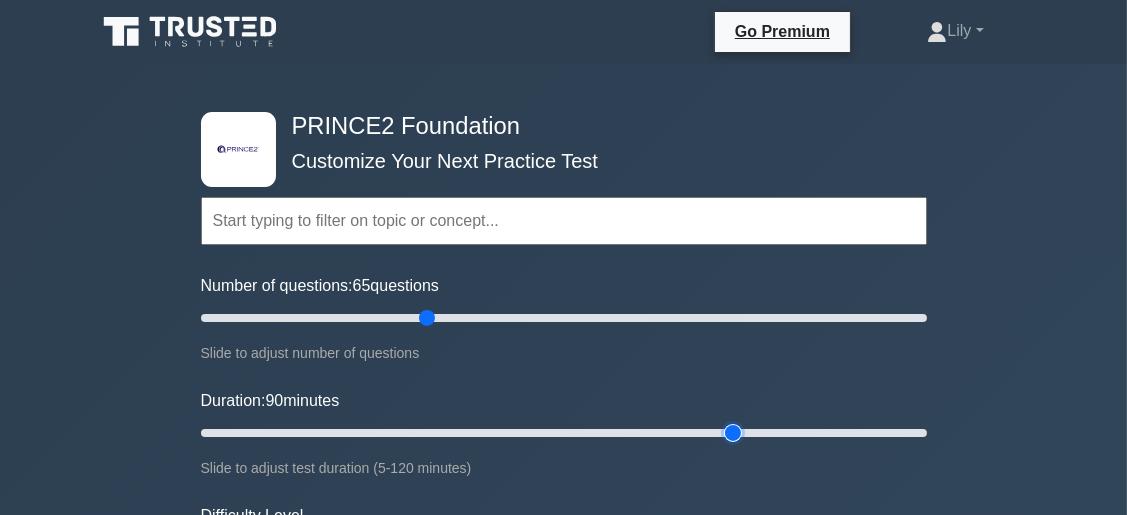 type on "90" 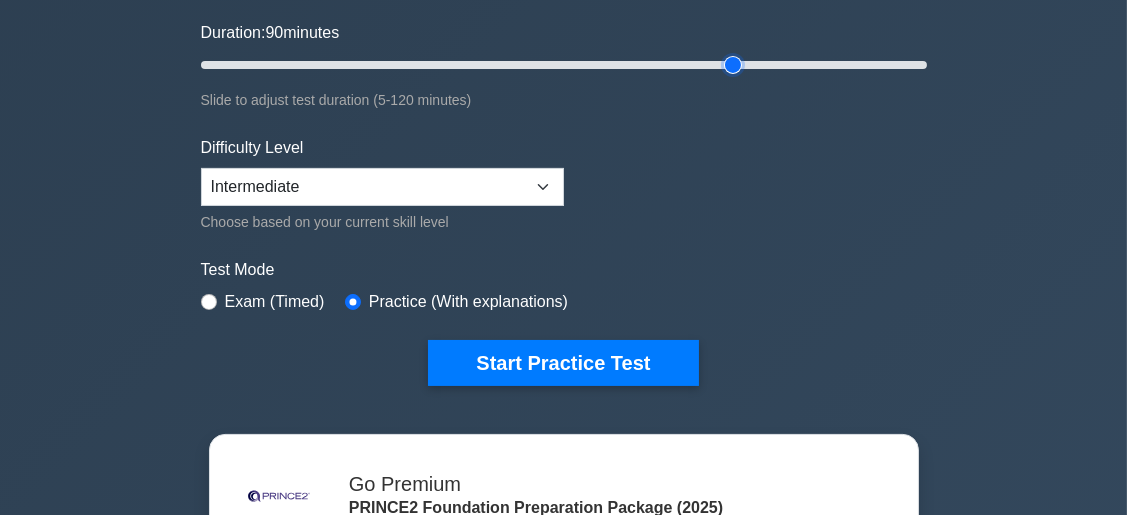 scroll, scrollTop: 400, scrollLeft: 0, axis: vertical 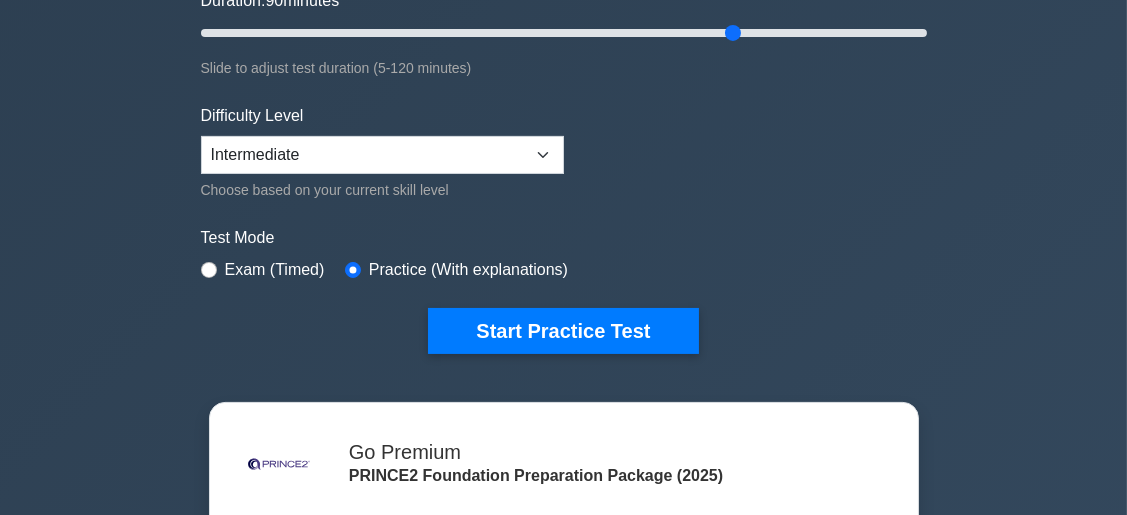 click on "Topics
Introduction to PRINCE2
PRINCE2 Principles
Organization Theme
Business Case Theme
Quality Theme
Plans Theme
Risk Theme
Change Theme
Progress Theme
PRINCE2 Processes" at bounding box center [564, 45] 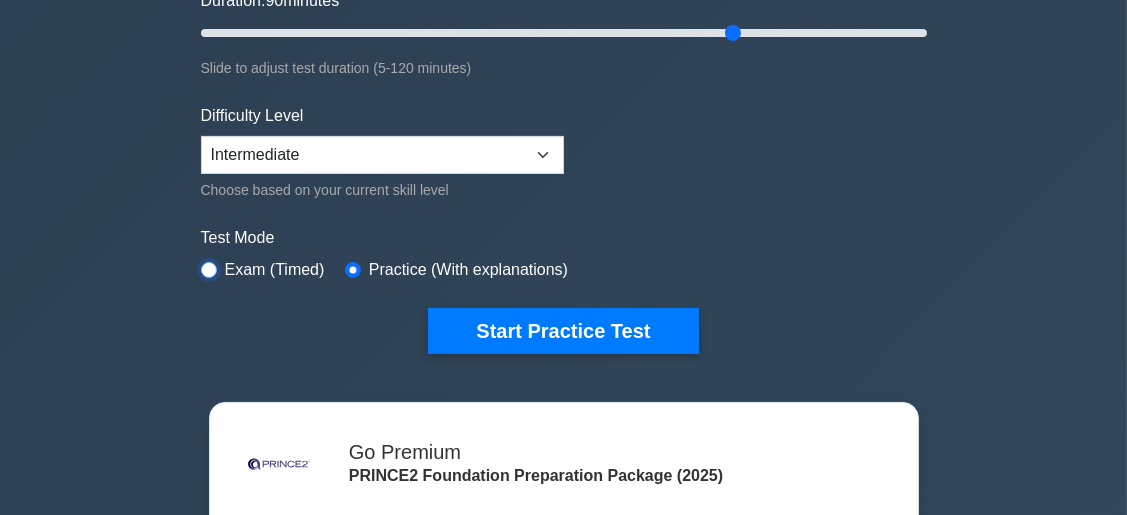 click at bounding box center [209, 270] 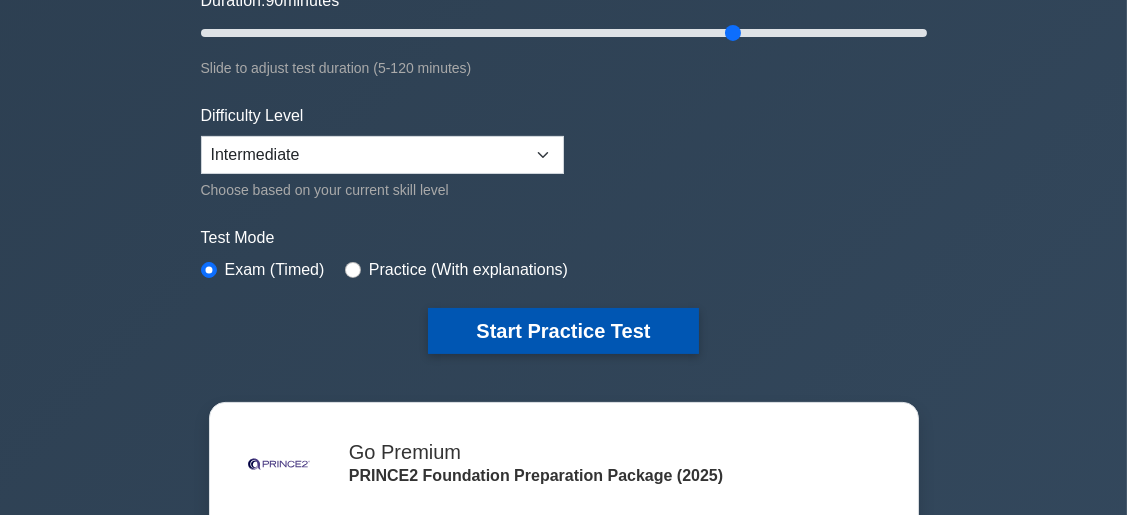 click on "Start Practice Test" at bounding box center (563, 331) 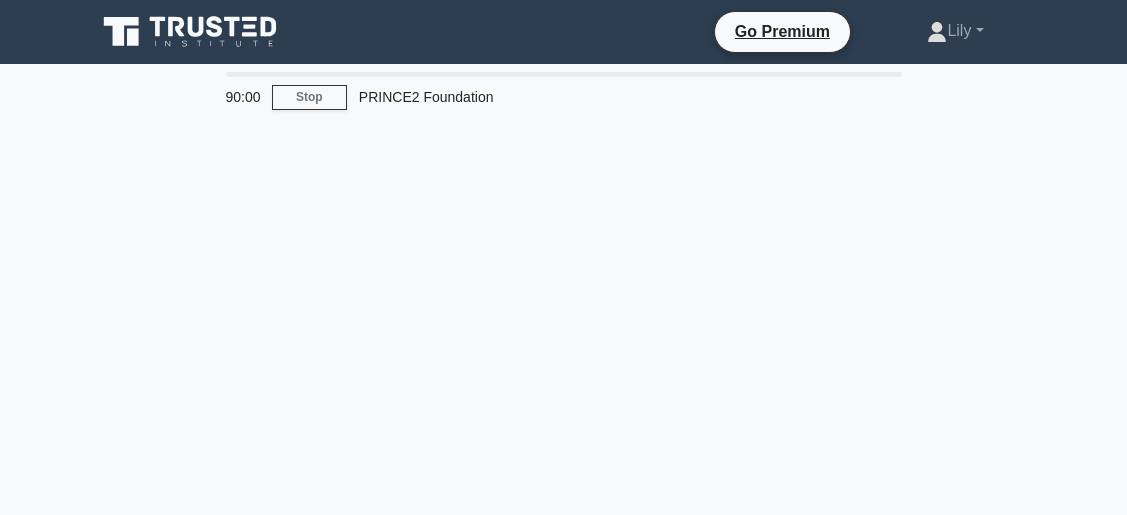scroll, scrollTop: 0, scrollLeft: 0, axis: both 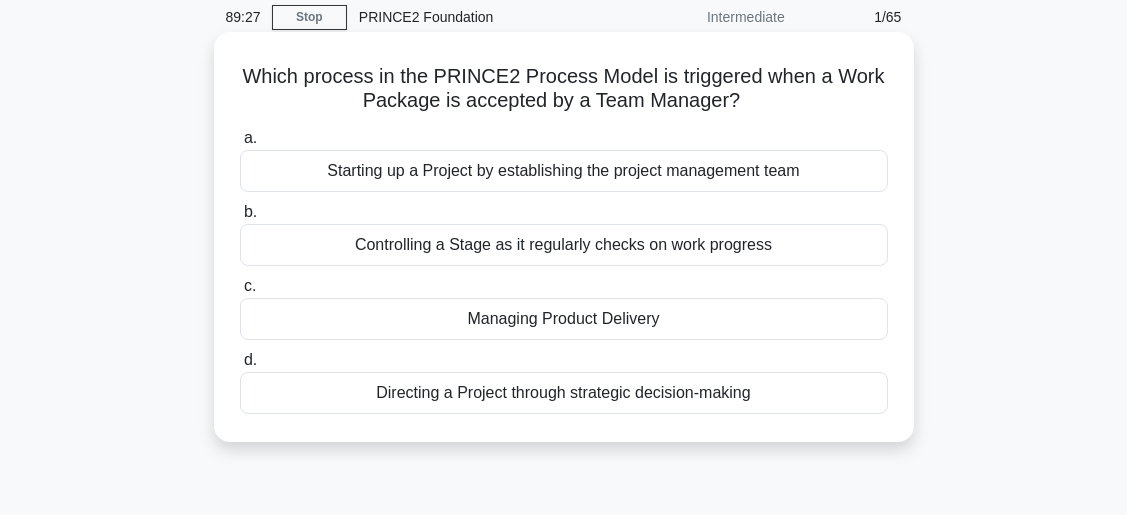drag, startPoint x: 766, startPoint y: 70, endPoint x: 763, endPoint y: 90, distance: 20.22375 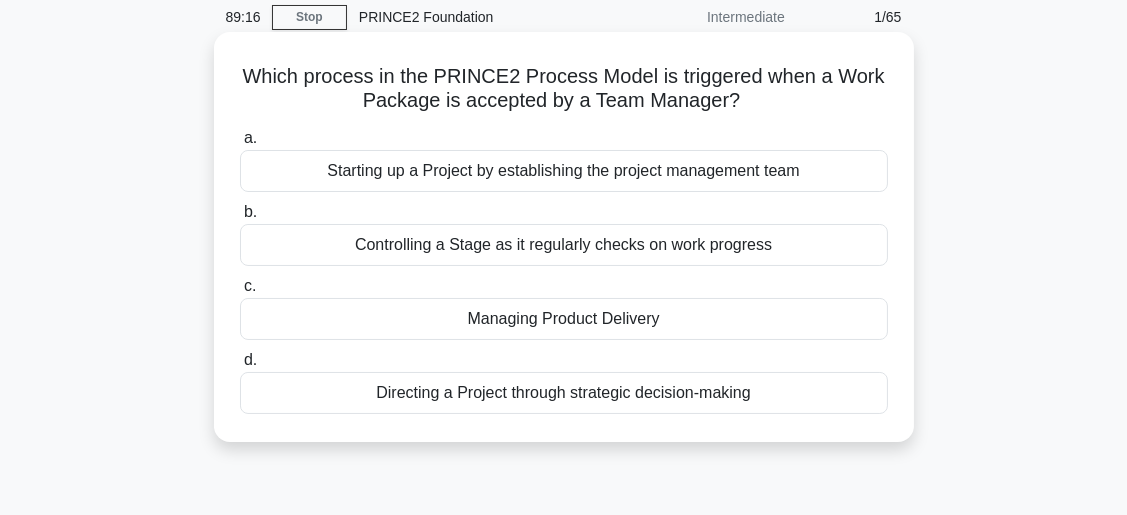 click on "Managing Product Delivery" at bounding box center [564, 319] 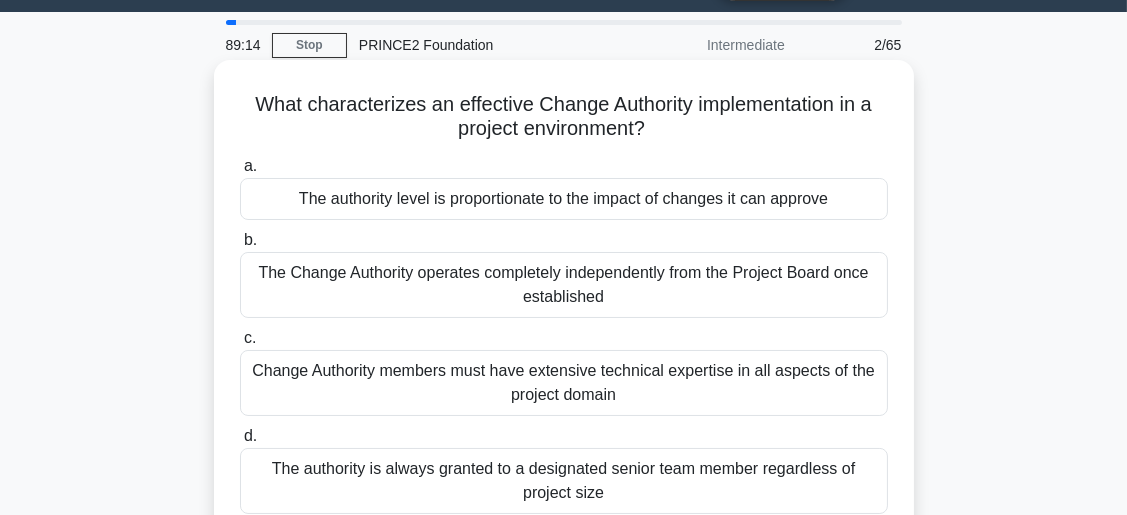 scroll, scrollTop: 80, scrollLeft: 0, axis: vertical 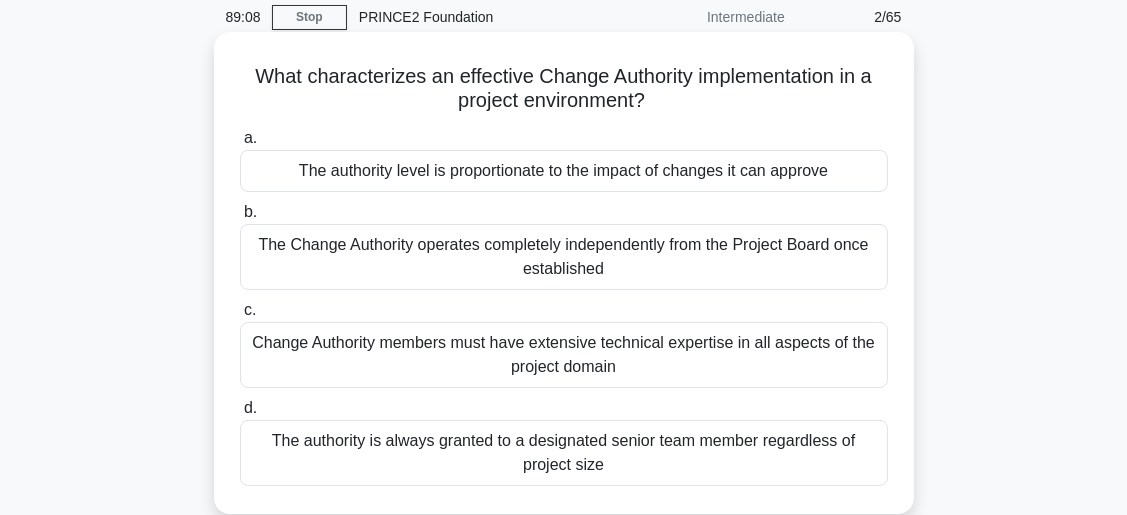 drag, startPoint x: 418, startPoint y: 76, endPoint x: 865, endPoint y: 97, distance: 447.493 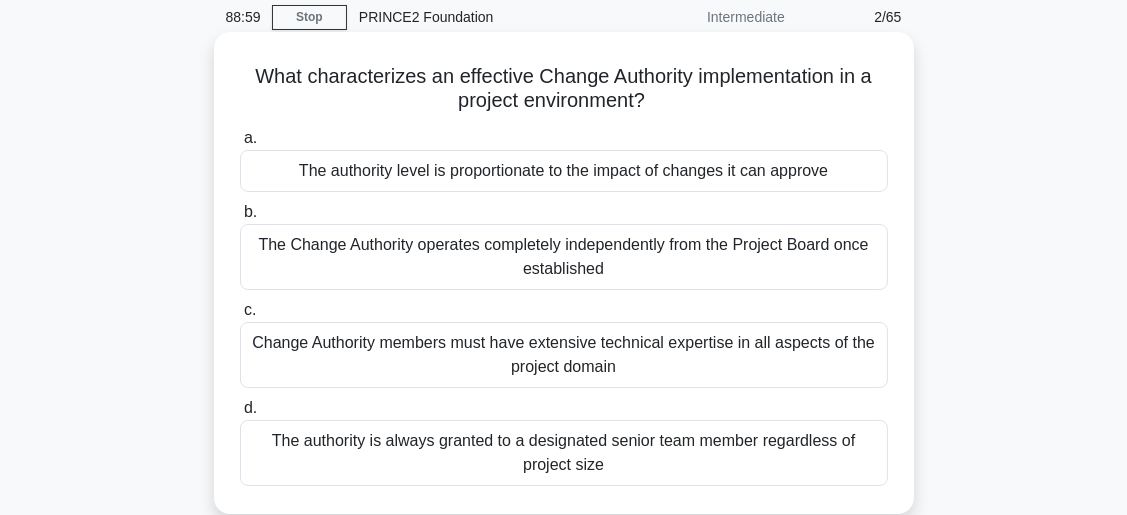 drag, startPoint x: 259, startPoint y: 81, endPoint x: 690, endPoint y: 91, distance: 431.116 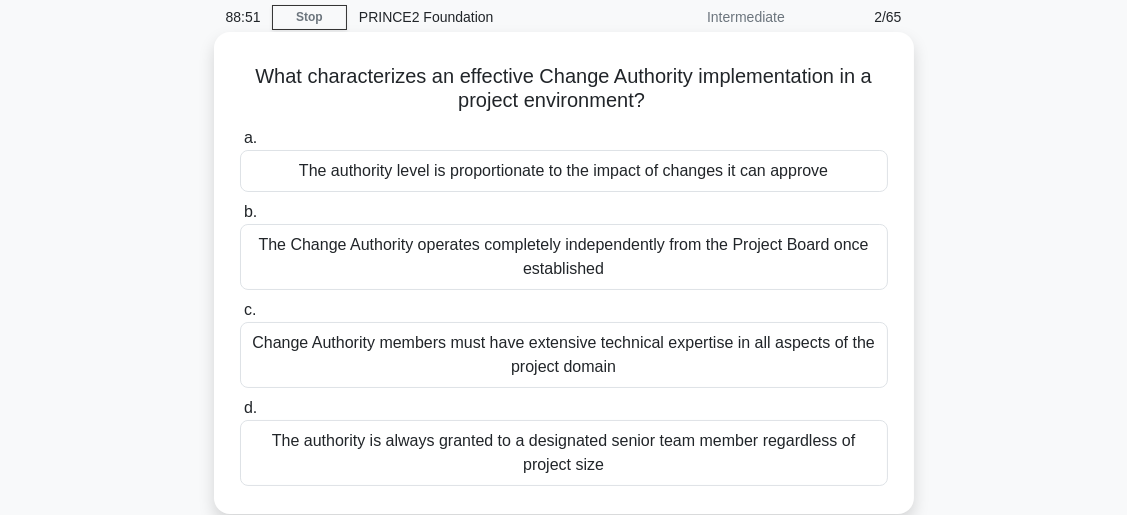 click on "What characterizes an effective Change Authority implementation in a project environment?
.spinner_0XTQ{transform-origin:center;animation:spinner_y6GP .75s linear infinite}@keyframes spinner_y6GP{100%{transform:rotate(360deg)}}" at bounding box center (564, 89) 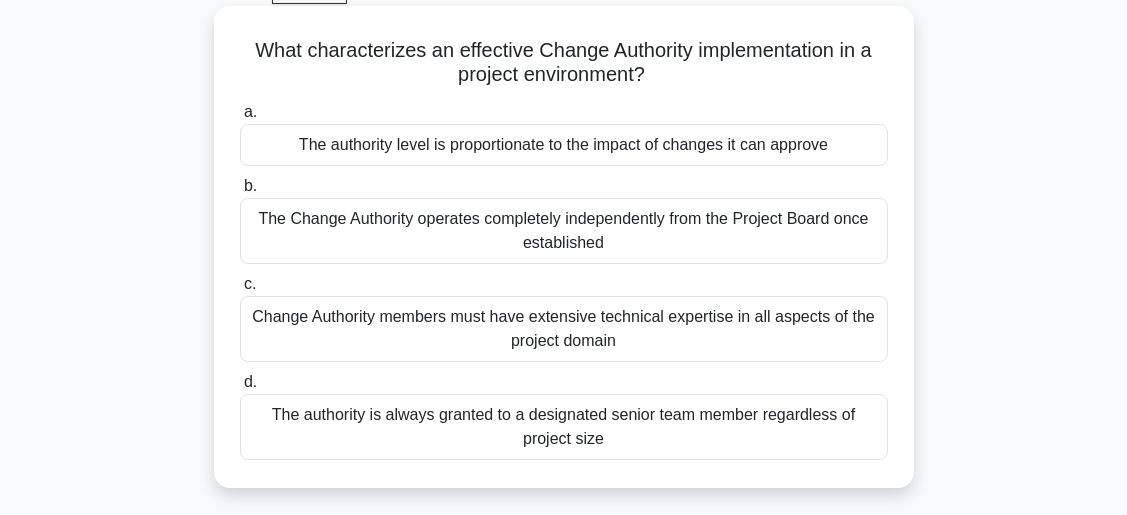 scroll, scrollTop: 80, scrollLeft: 0, axis: vertical 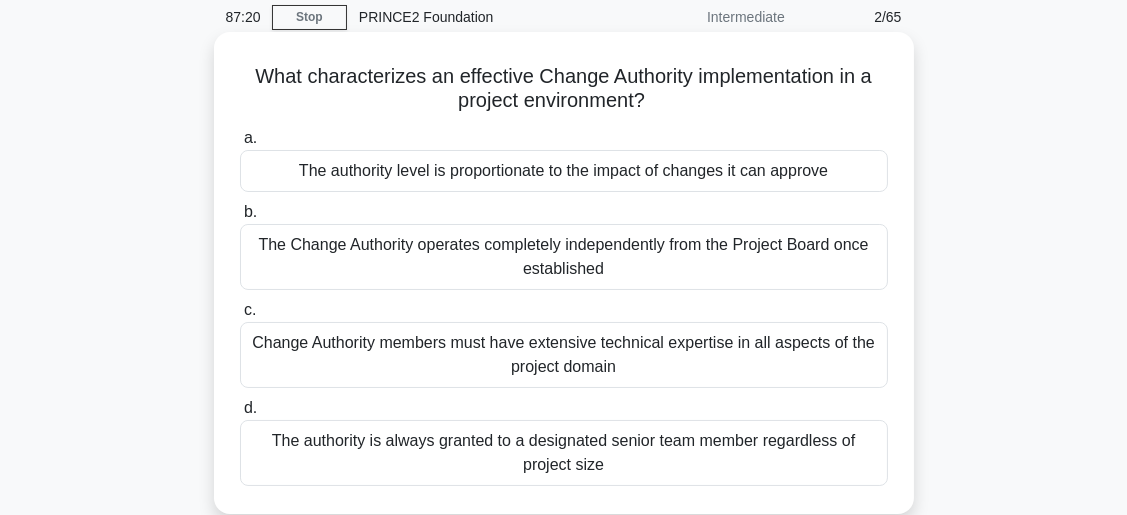 click on "The Change Authority operates completely independently from the Project Board once established" at bounding box center [564, 257] 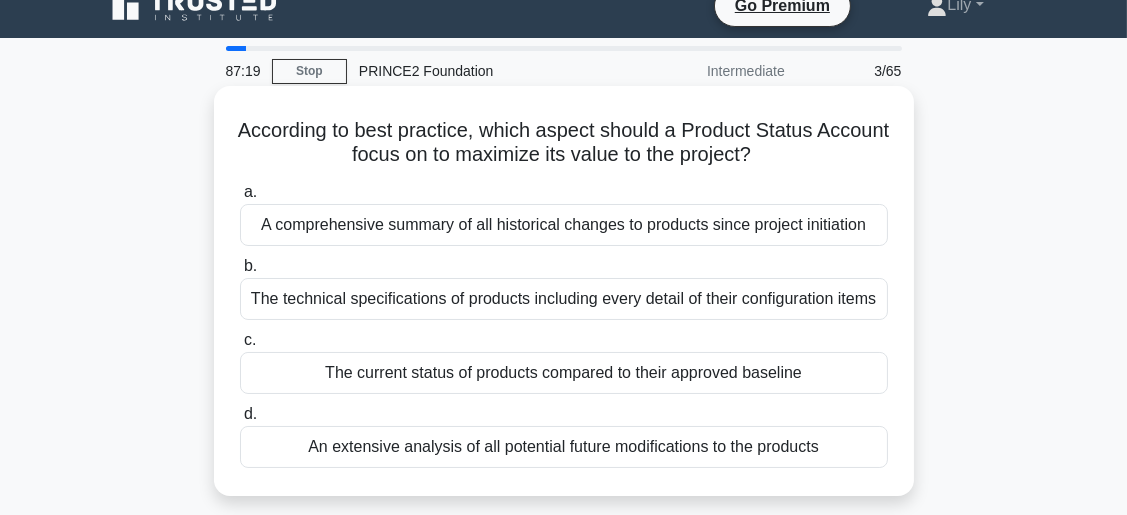 scroll, scrollTop: 0, scrollLeft: 0, axis: both 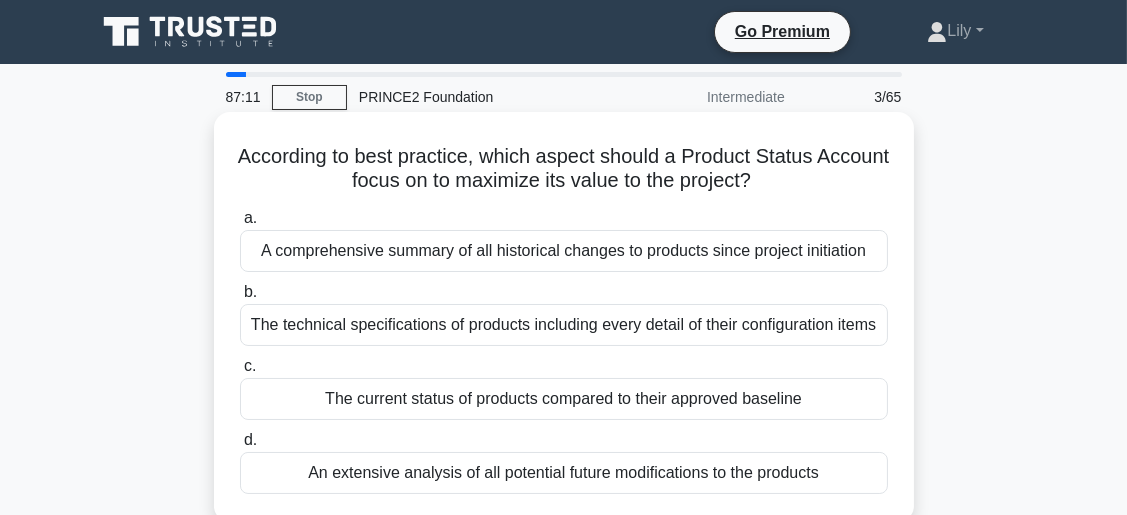 drag, startPoint x: 513, startPoint y: 153, endPoint x: 844, endPoint y: 174, distance: 331.6655 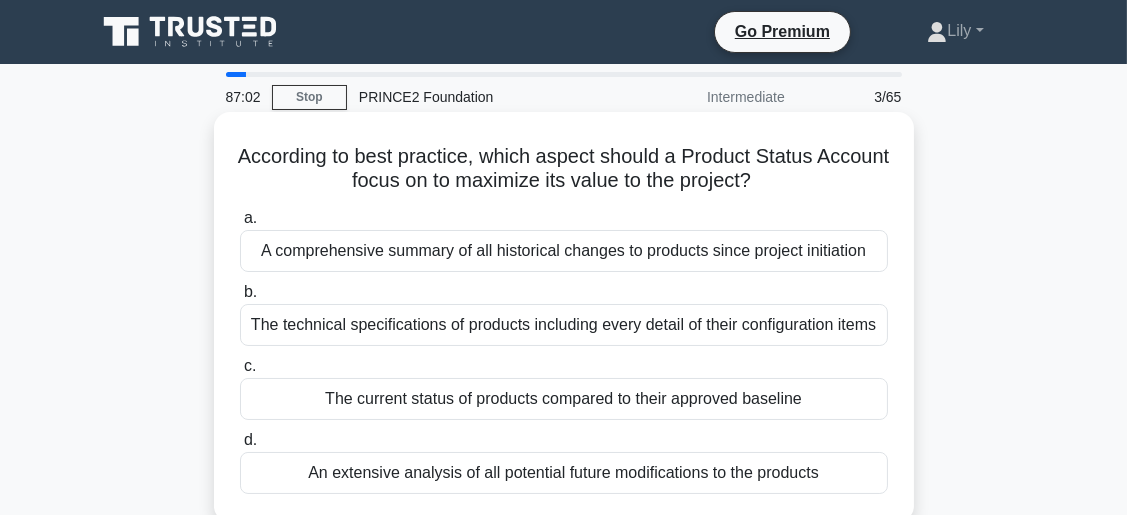 click on "According to best practice, which aspect should a Product Status Account focus on to maximize its value to the project?
.spinner_0XTQ{transform-origin:center;animation:spinner_y6GP .75s linear infinite}@keyframes spinner_y6GP{100%{transform:rotate(360deg)}}" at bounding box center [564, 169] 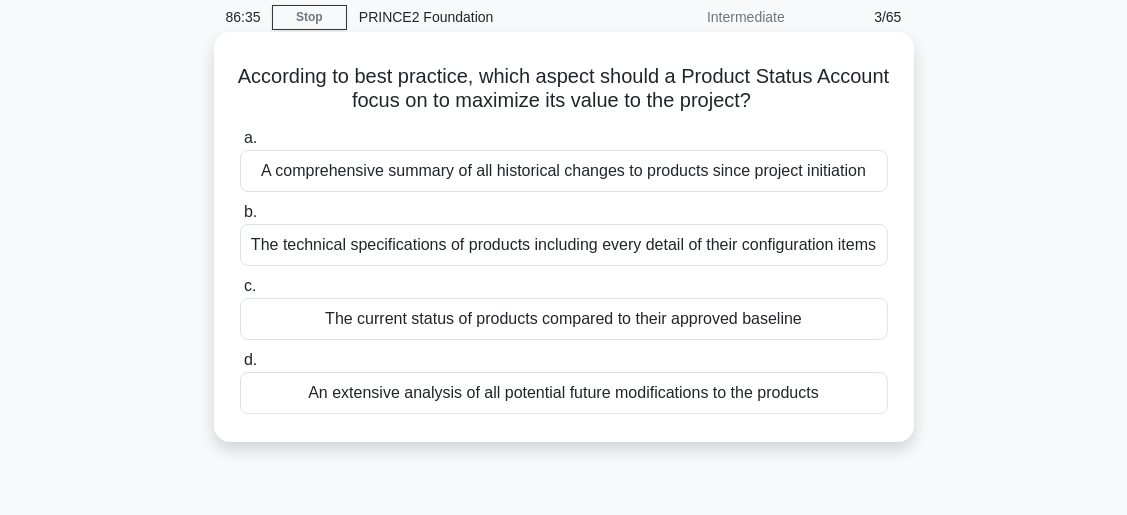 click on "The current status of products compared to their approved baseline" at bounding box center (564, 319) 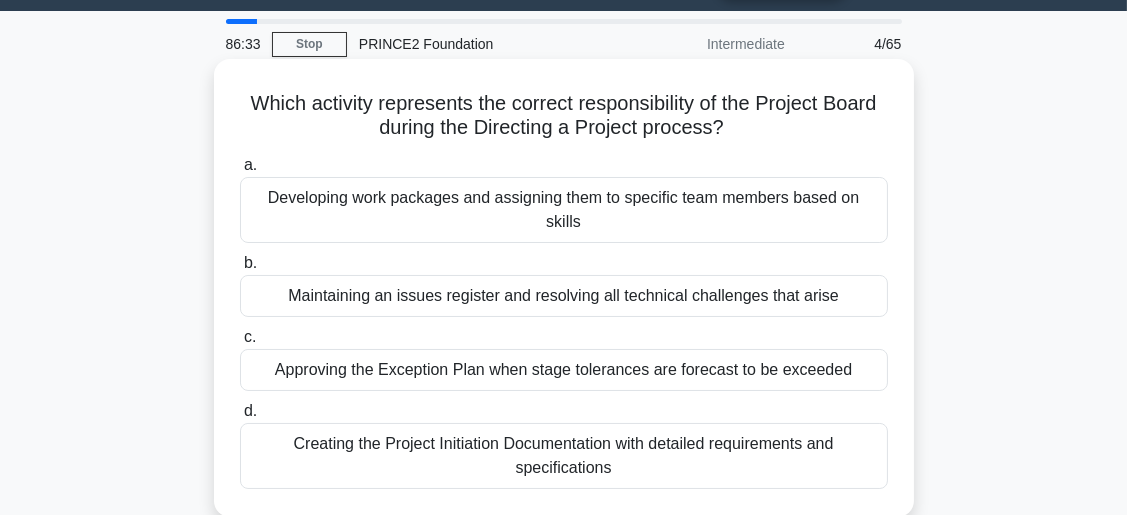 scroll, scrollTop: 80, scrollLeft: 0, axis: vertical 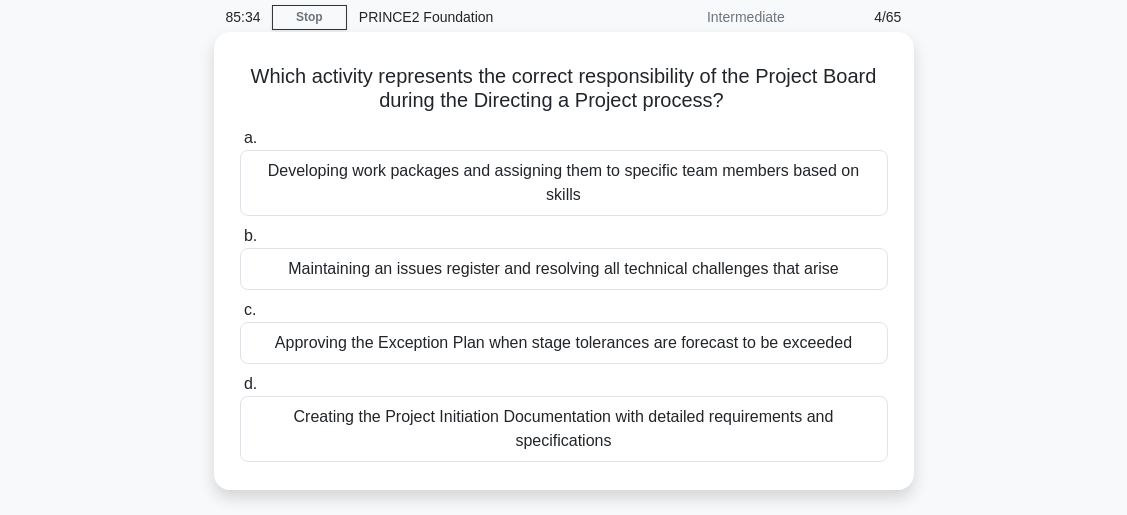 click on "Developing work packages and assigning them to specific team members based on skills" at bounding box center (564, 183) 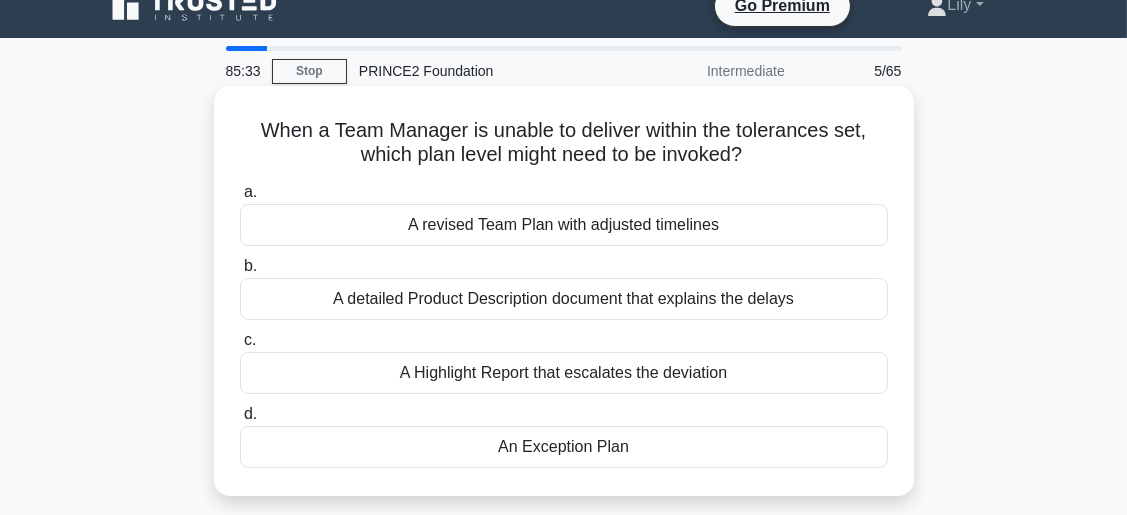 scroll, scrollTop: 0, scrollLeft: 0, axis: both 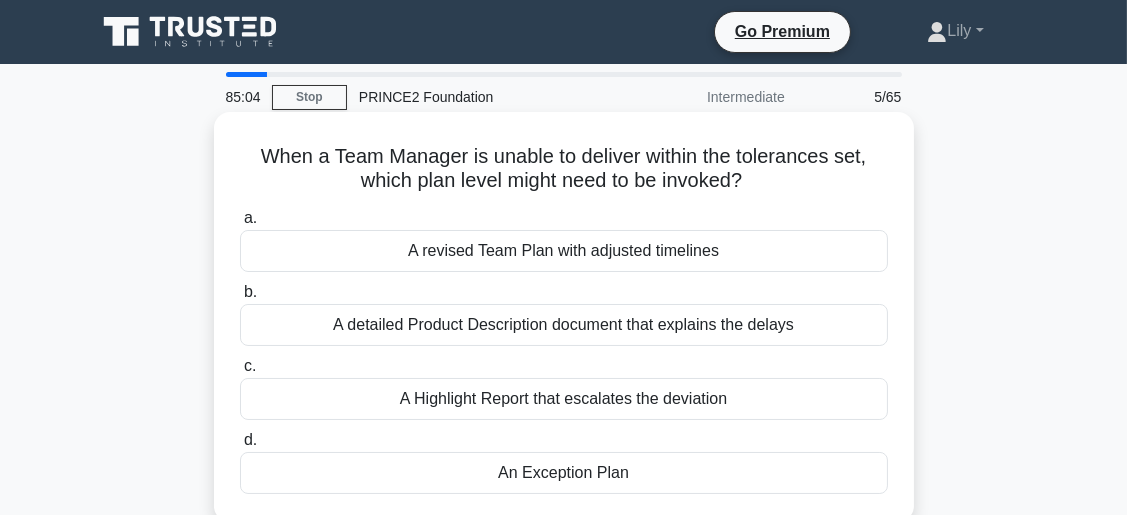 click on "An Exception Plan" at bounding box center [564, 473] 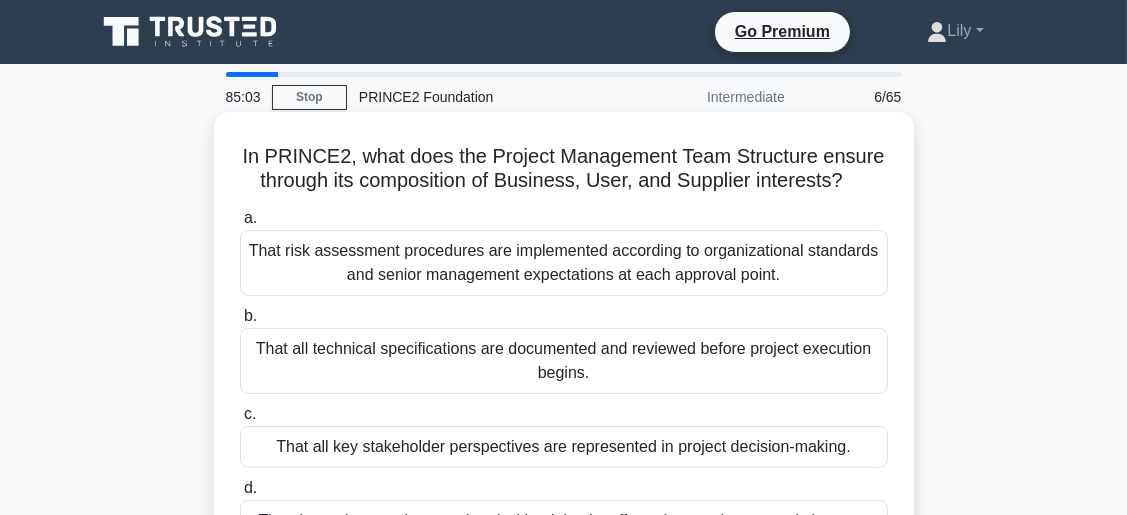 scroll, scrollTop: 80, scrollLeft: 0, axis: vertical 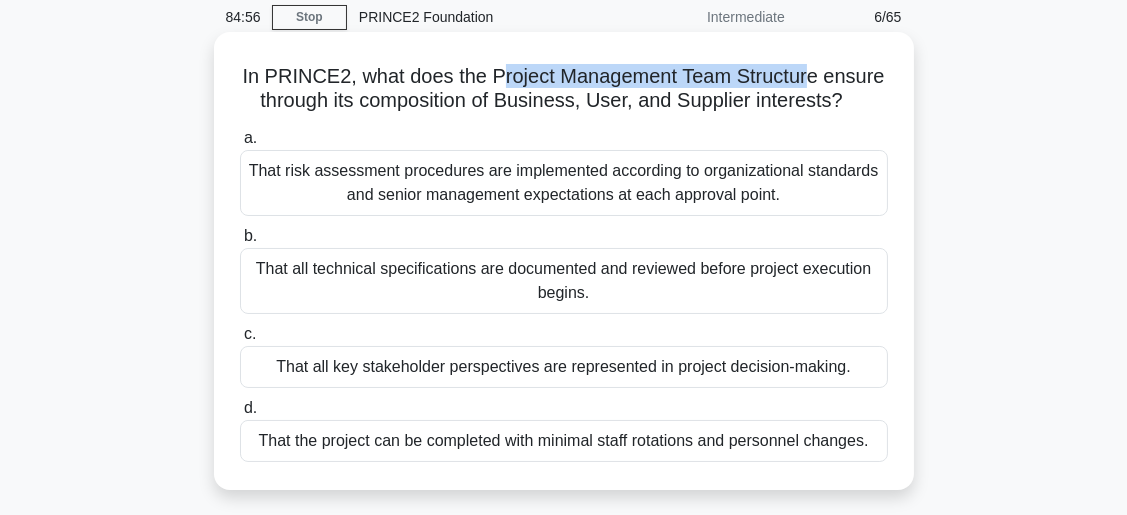 drag, startPoint x: 498, startPoint y: 78, endPoint x: 810, endPoint y: 88, distance: 312.16022 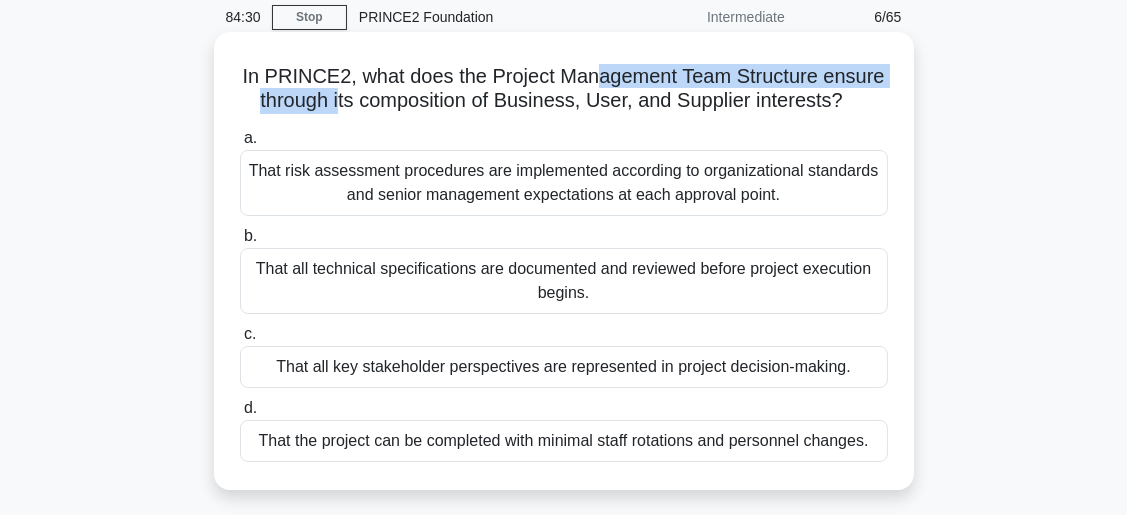 drag, startPoint x: 337, startPoint y: 101, endPoint x: 593, endPoint y: 79, distance: 256.94357 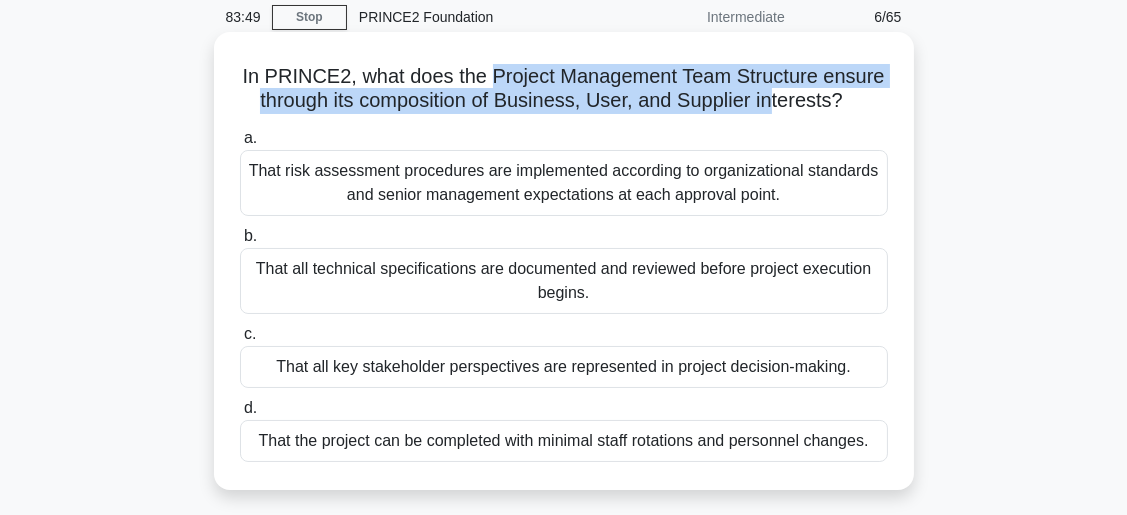 drag, startPoint x: 487, startPoint y: 80, endPoint x: 775, endPoint y: 91, distance: 288.21 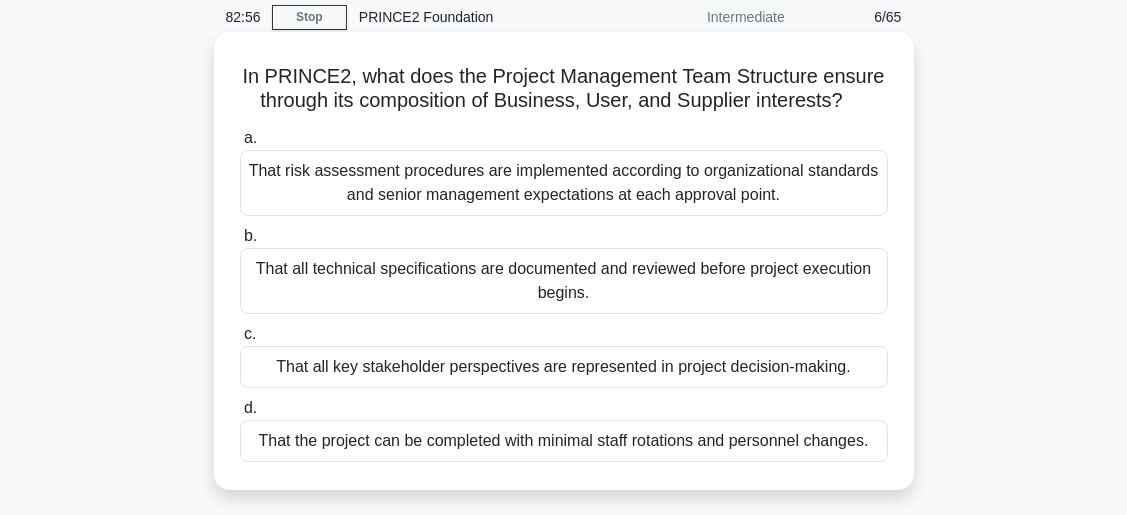 click on "That risk assessment procedures are implemented according to organizational standards and senior management expectations at each approval point." at bounding box center (564, 183) 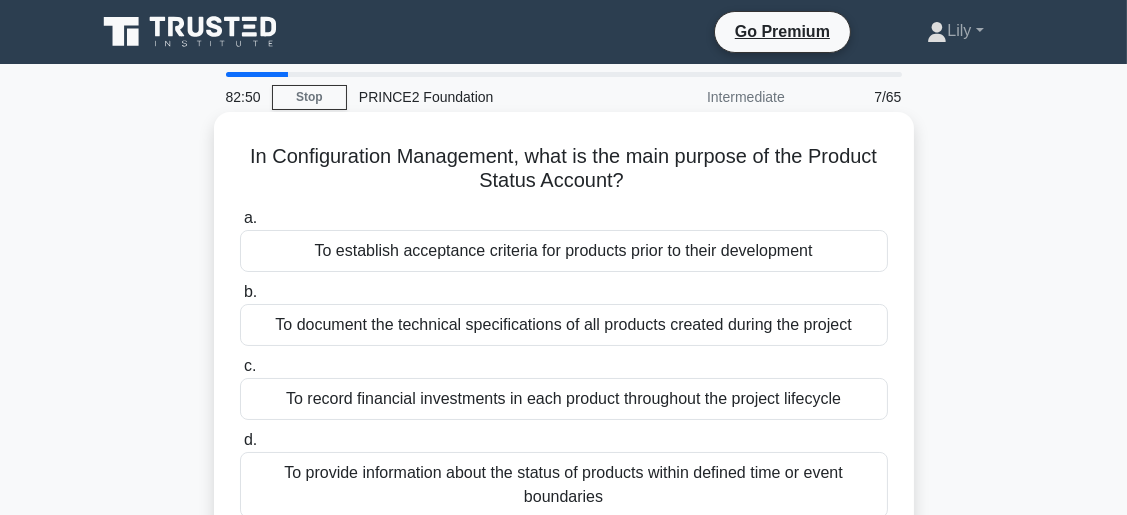 scroll, scrollTop: 80, scrollLeft: 0, axis: vertical 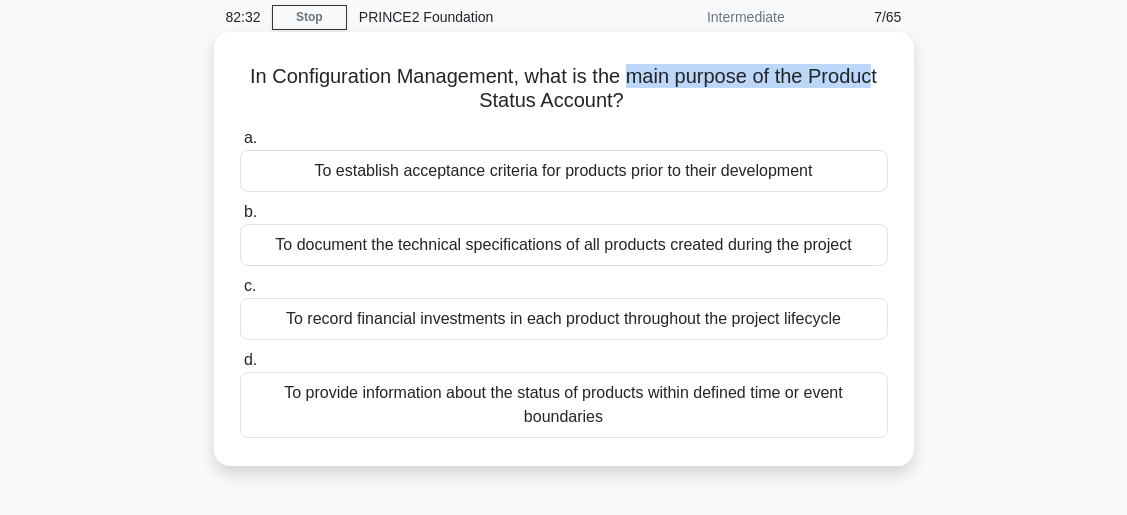 drag, startPoint x: 626, startPoint y: 76, endPoint x: 879, endPoint y: 62, distance: 253.38705 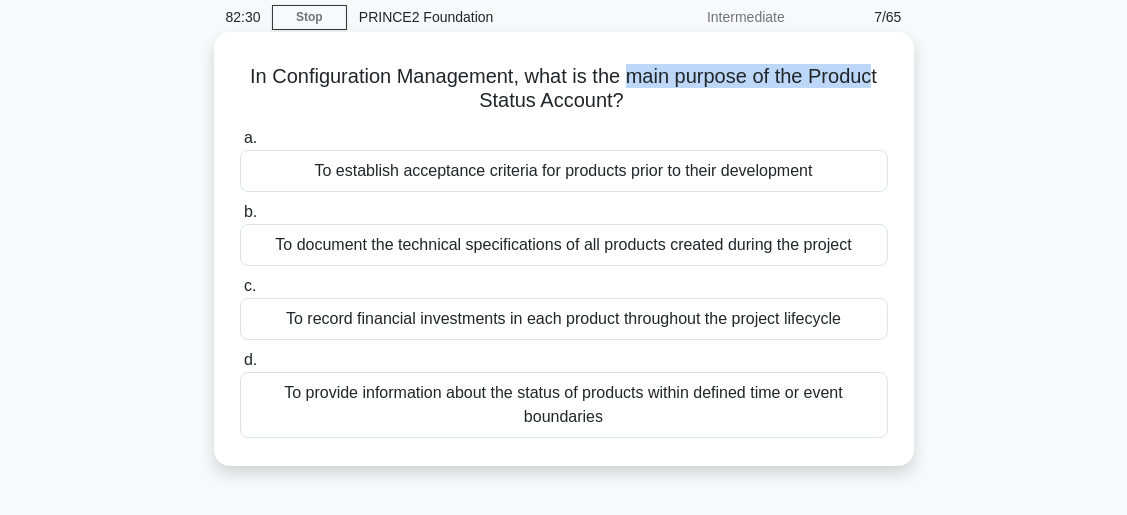 click on "In Configuration Management, what is the main purpose of the Product Status Account?
.spinner_0XTQ{transform-origin:center;animation:spinner_y6GP .75s linear infinite}@keyframes spinner_y6GP{100%{transform:rotate(360deg)}}
a.
To establish acceptance criteria for products prior to their development
b." at bounding box center [564, 249] 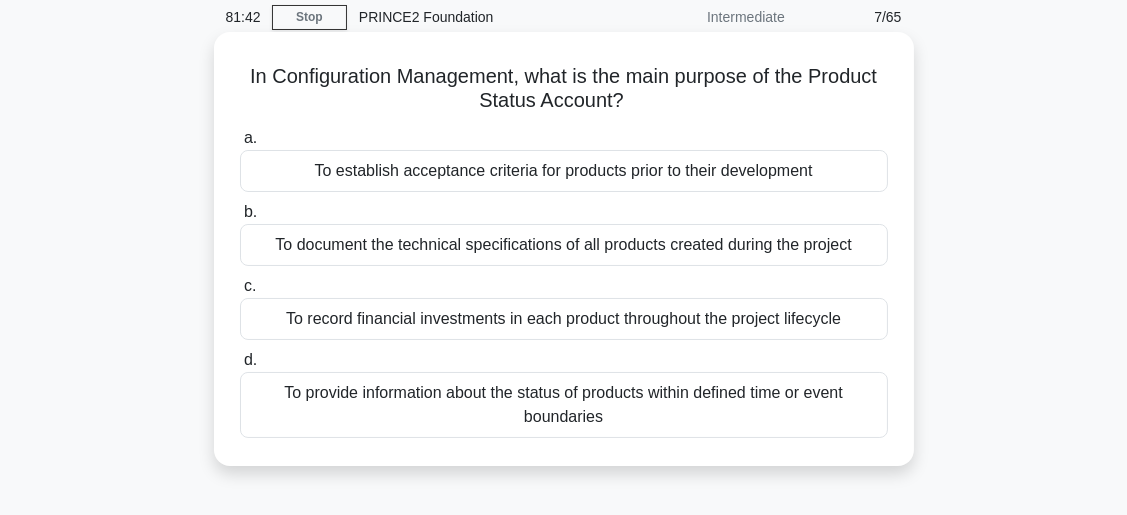 click on "To provide information about the status of products within defined time or event boundaries" at bounding box center [564, 405] 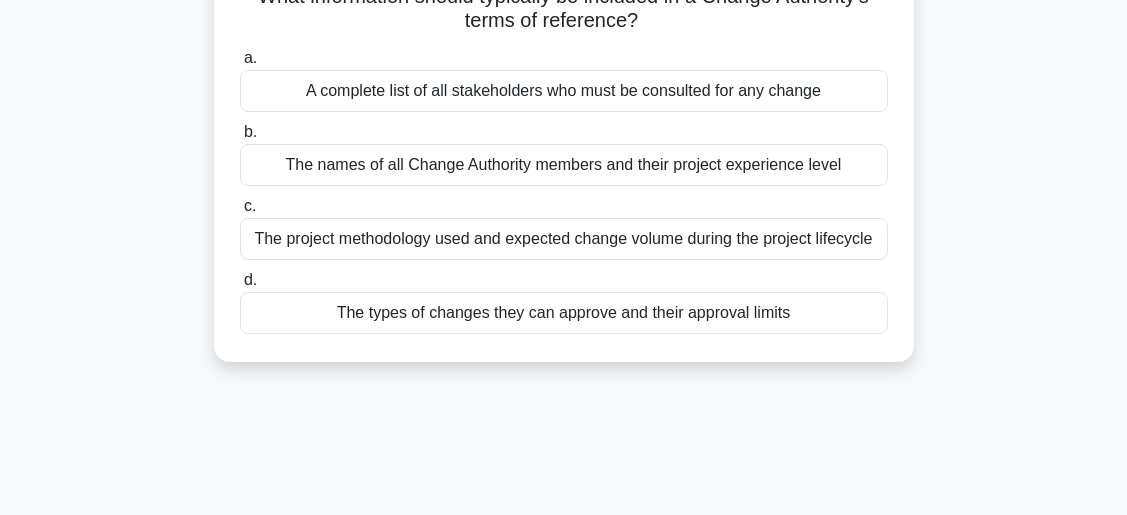 scroll, scrollTop: 80, scrollLeft: 0, axis: vertical 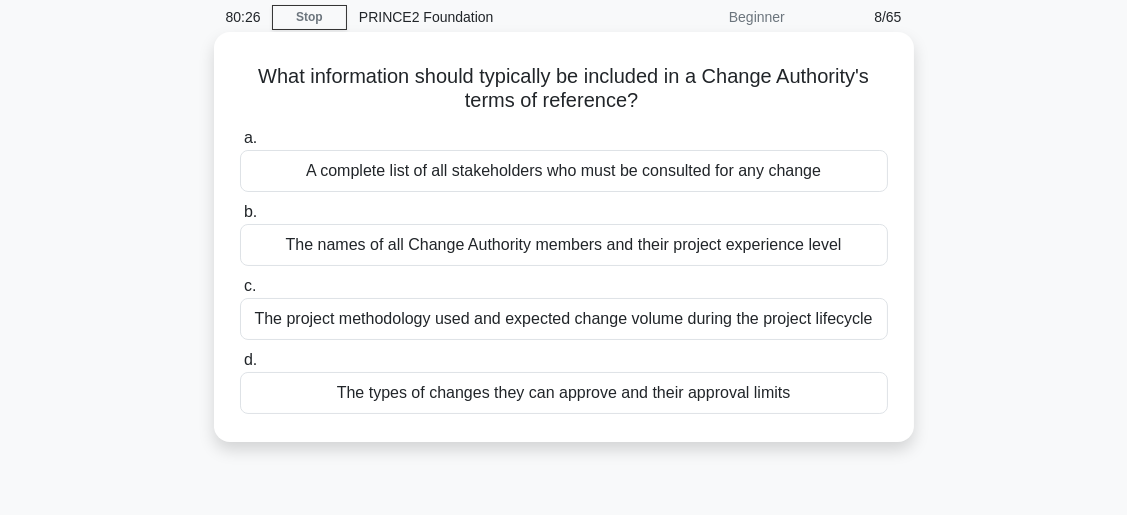 click on "The project methodology used and expected change volume during the project lifecycle" at bounding box center [564, 319] 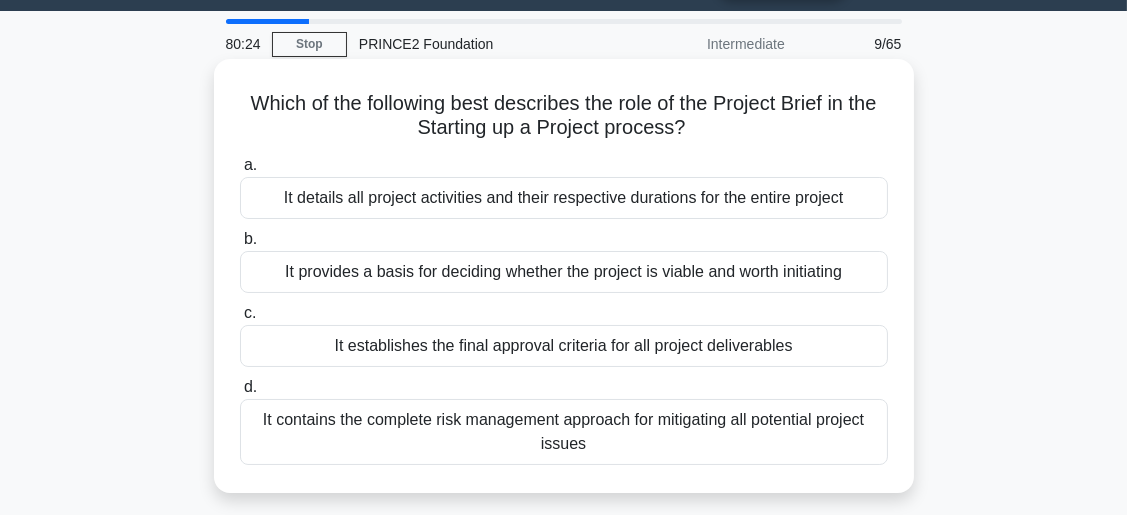 scroll, scrollTop: 80, scrollLeft: 0, axis: vertical 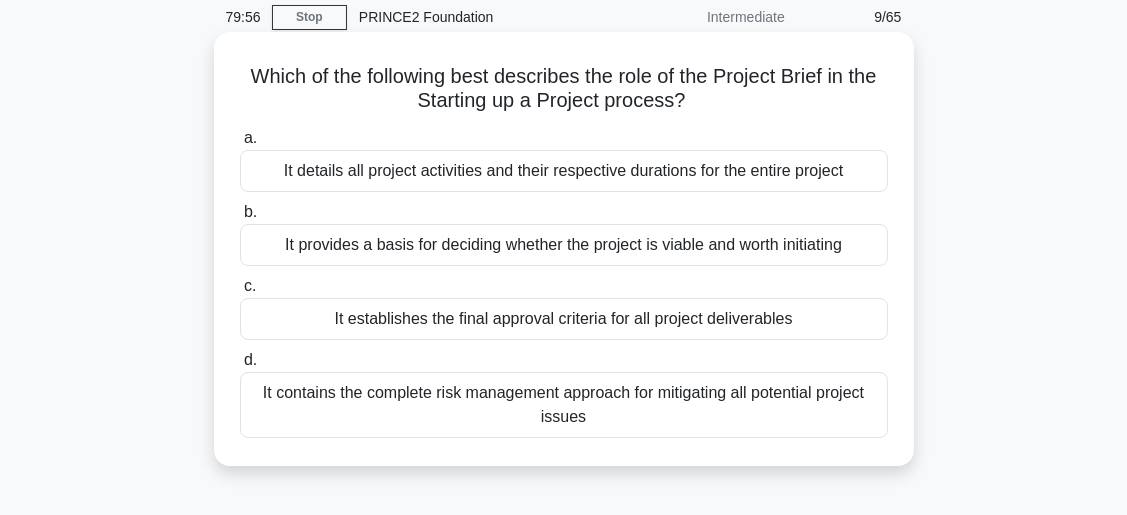 click on "It provides a basis for deciding whether the project is viable and worth initiating" at bounding box center (564, 245) 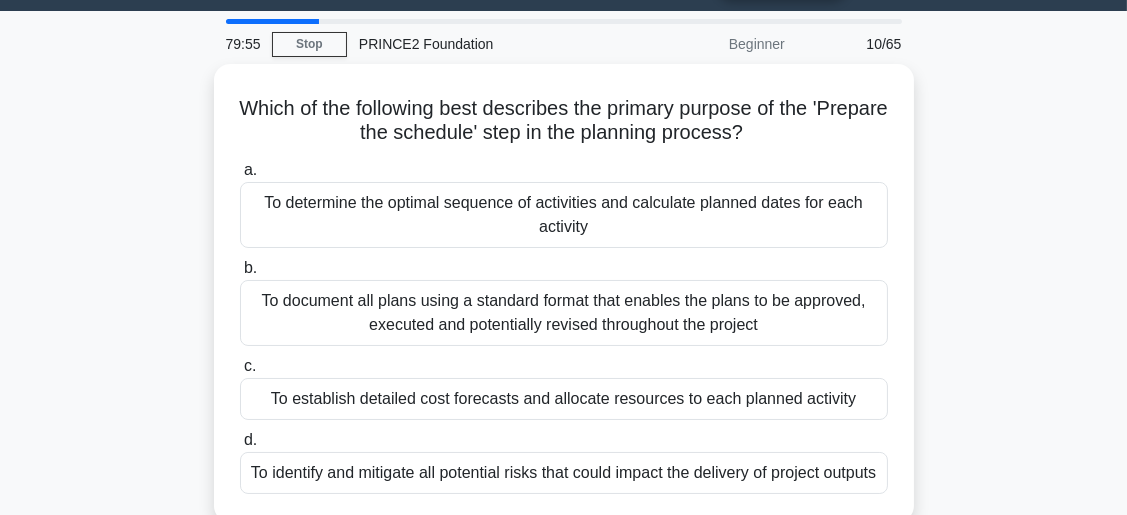 scroll, scrollTop: 80, scrollLeft: 0, axis: vertical 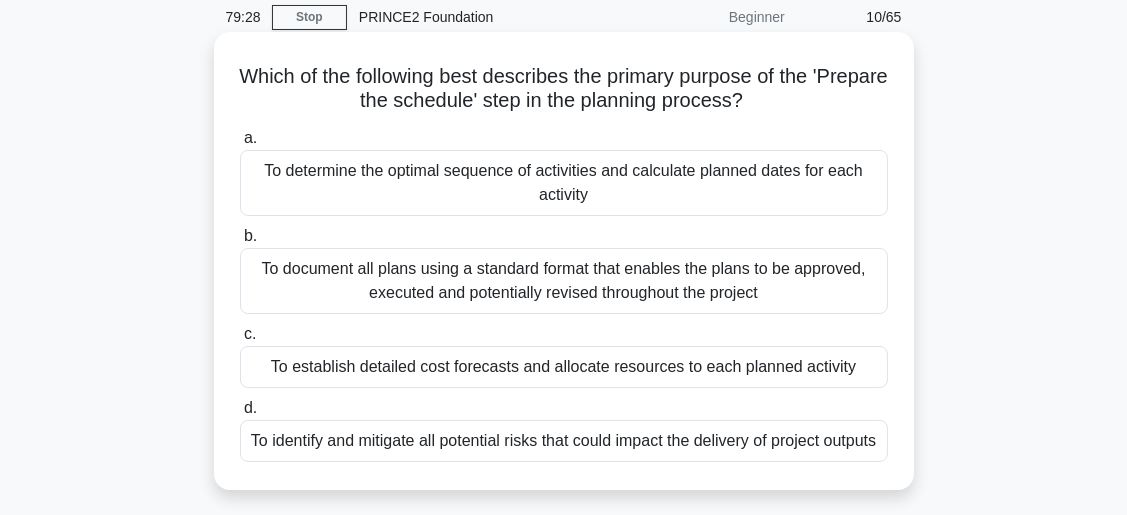 click on "To determine the optimal sequence of activities and calculate planned dates for each activity" at bounding box center (564, 183) 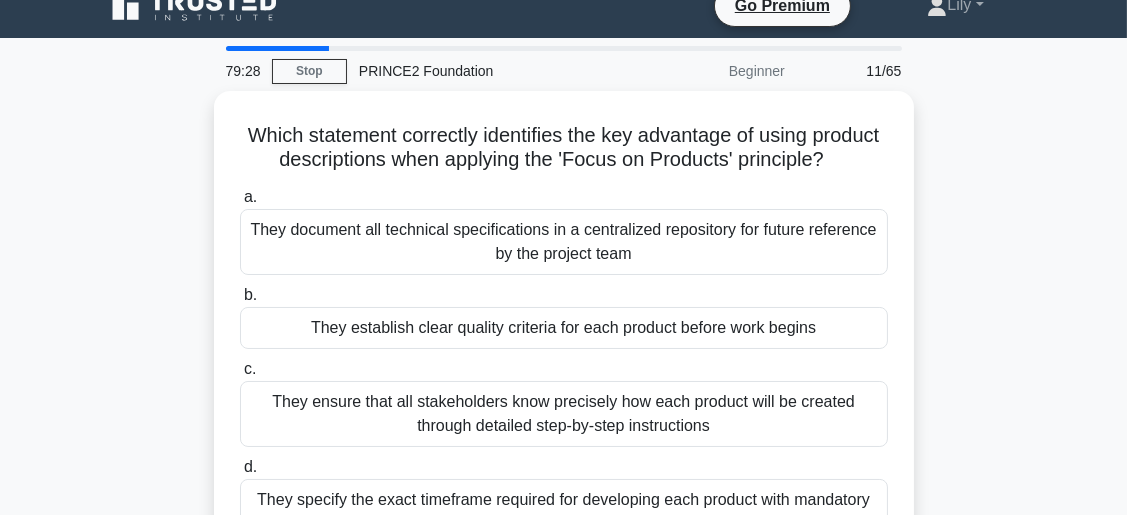 scroll, scrollTop: 0, scrollLeft: 0, axis: both 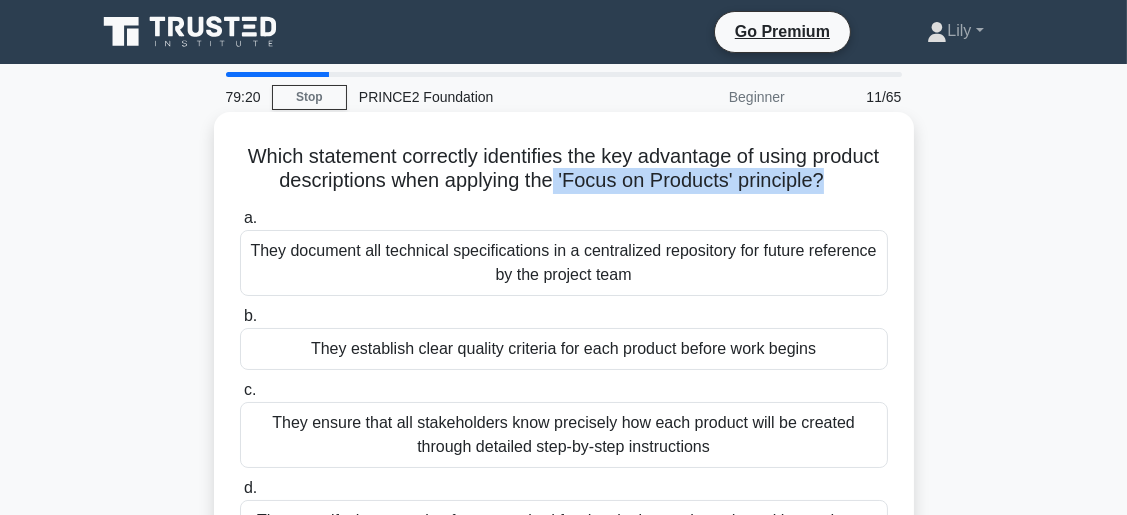 drag, startPoint x: 602, startPoint y: 185, endPoint x: 878, endPoint y: 184, distance: 276.0018 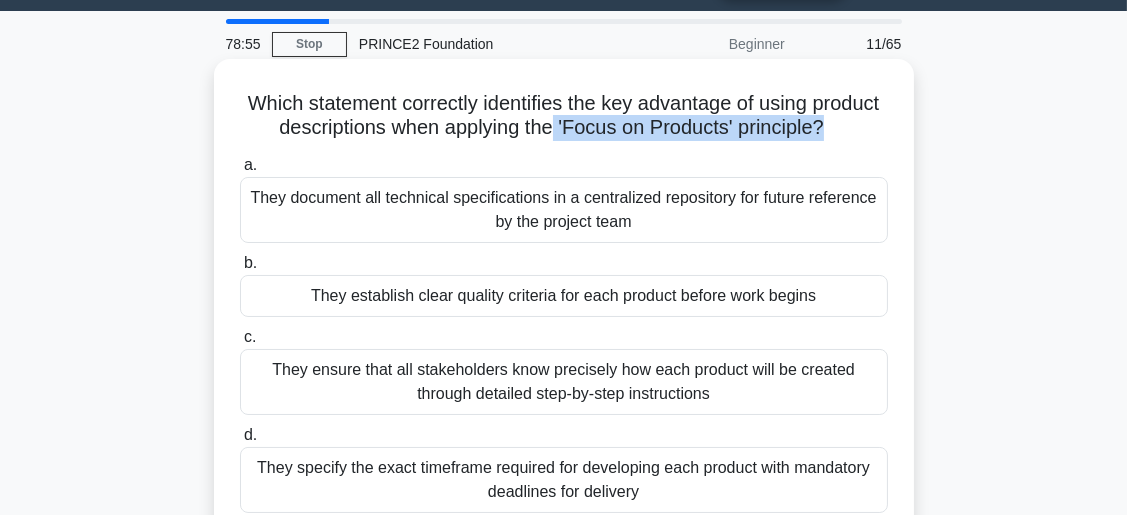 scroll, scrollTop: 80, scrollLeft: 0, axis: vertical 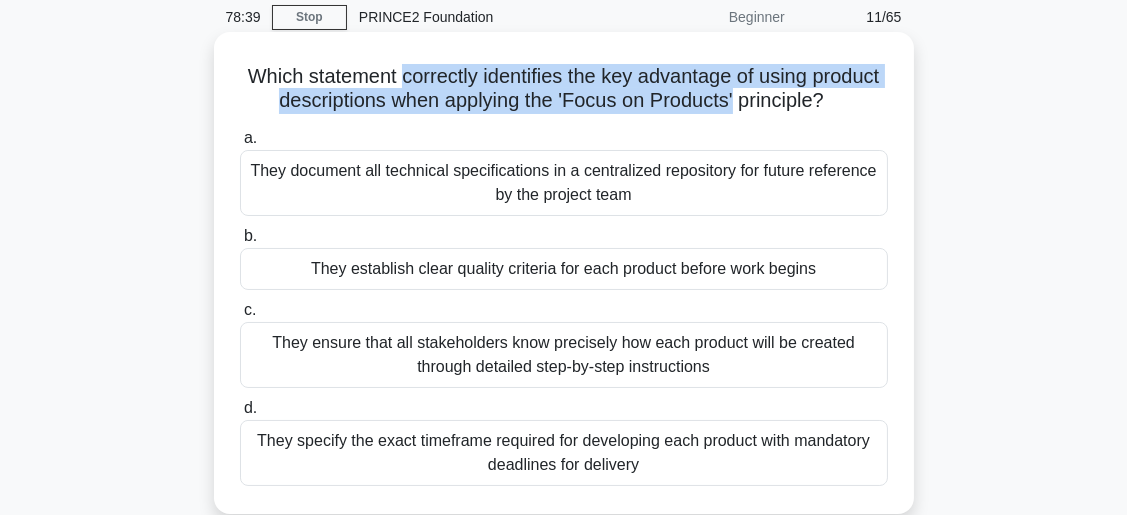 drag, startPoint x: 434, startPoint y: 89, endPoint x: 791, endPoint y: 107, distance: 357.4535 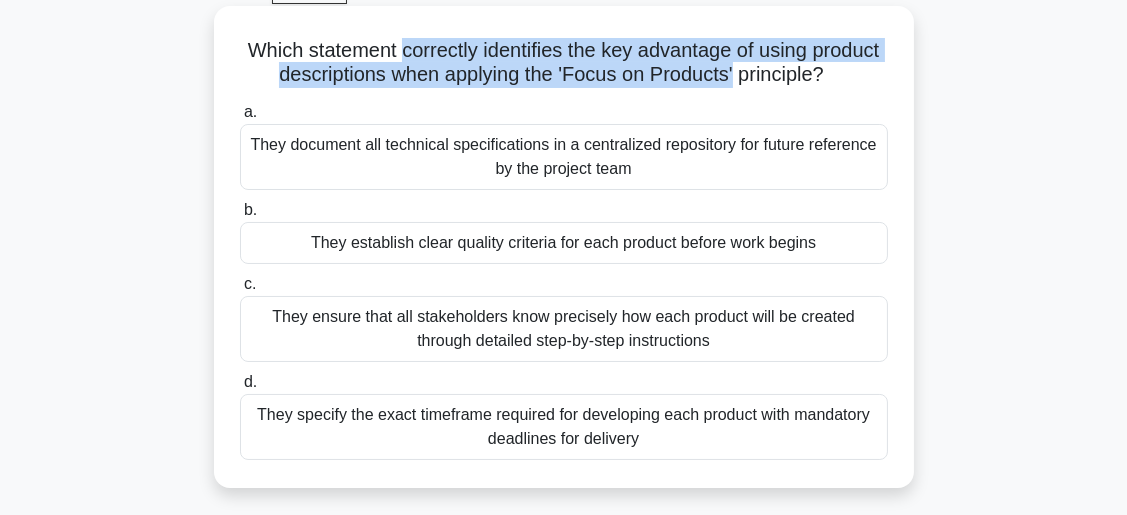 scroll, scrollTop: 80, scrollLeft: 0, axis: vertical 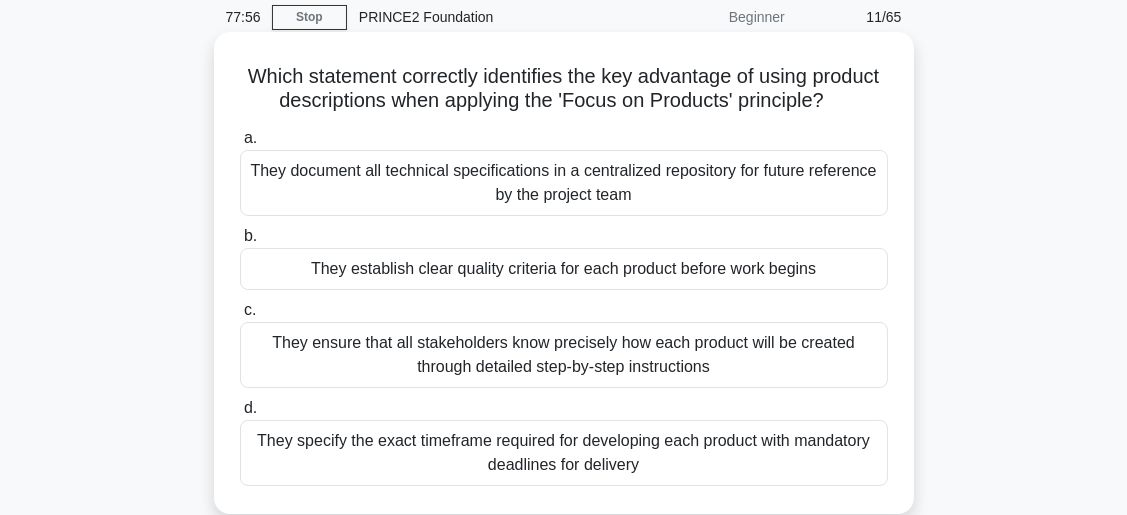 click on "Which statement correctly identifies the key advantage of using product descriptions when applying the 'Focus on Products' principle?
.spinner_0XTQ{transform-origin:center;animation:spinner_y6GP .75s linear infinite}@keyframes spinner_y6GP{100%{transform:rotate(360deg)}}" at bounding box center [564, 89] 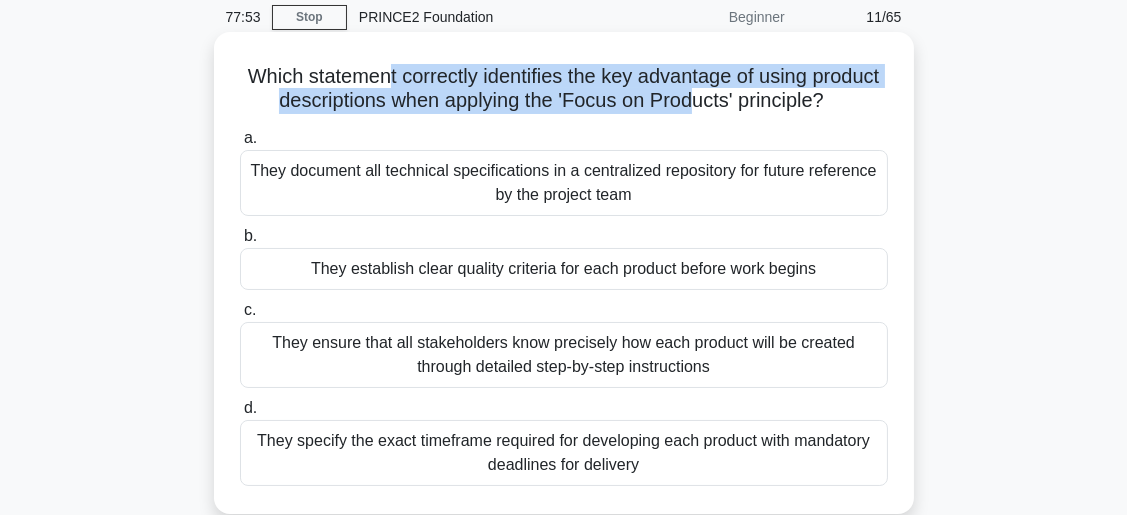 drag, startPoint x: 423, startPoint y: 75, endPoint x: 749, endPoint y: 100, distance: 326.95718 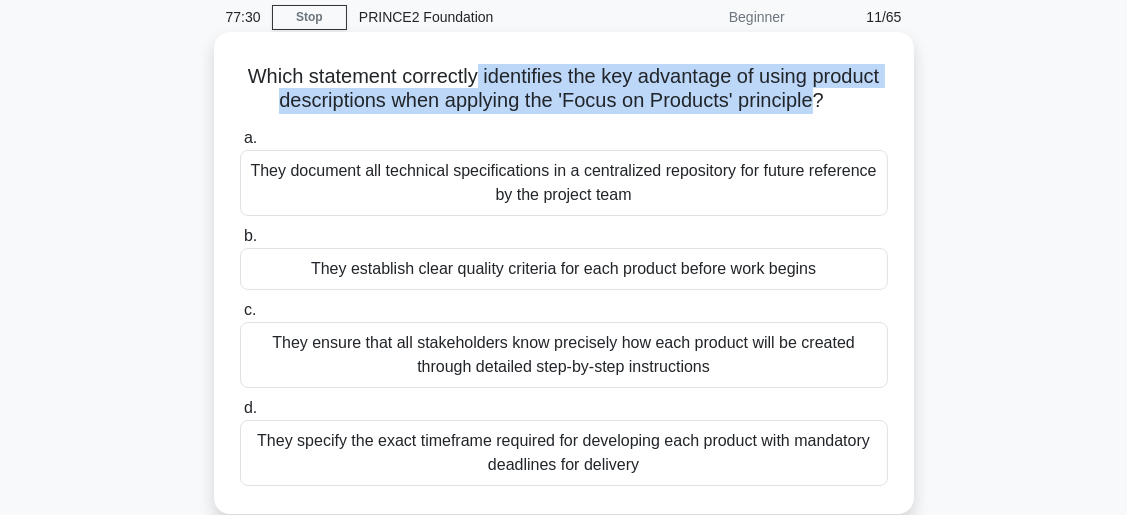 drag, startPoint x: 514, startPoint y: 78, endPoint x: 872, endPoint y: 95, distance: 358.4034 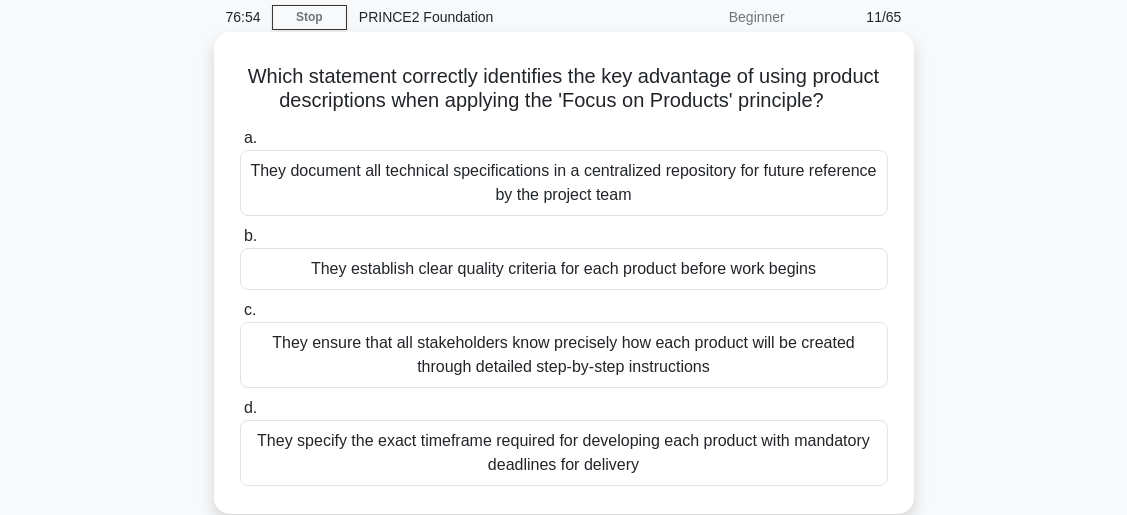 click on "Which statement correctly identifies the key advantage of using product descriptions when applying the 'Focus on Products' principle?
.spinner_0XTQ{transform-origin:center;animation:spinner_y6GP .75s linear infinite}@keyframes spinner_y6GP{100%{transform:rotate(360deg)}}" at bounding box center (564, 89) 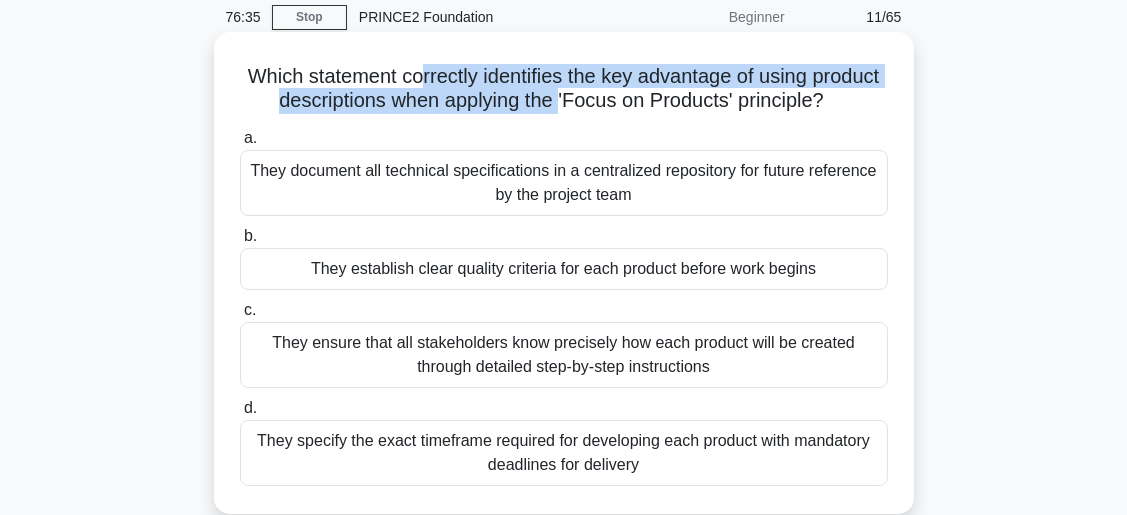 drag, startPoint x: 460, startPoint y: 72, endPoint x: 612, endPoint y: 97, distance: 154.0422 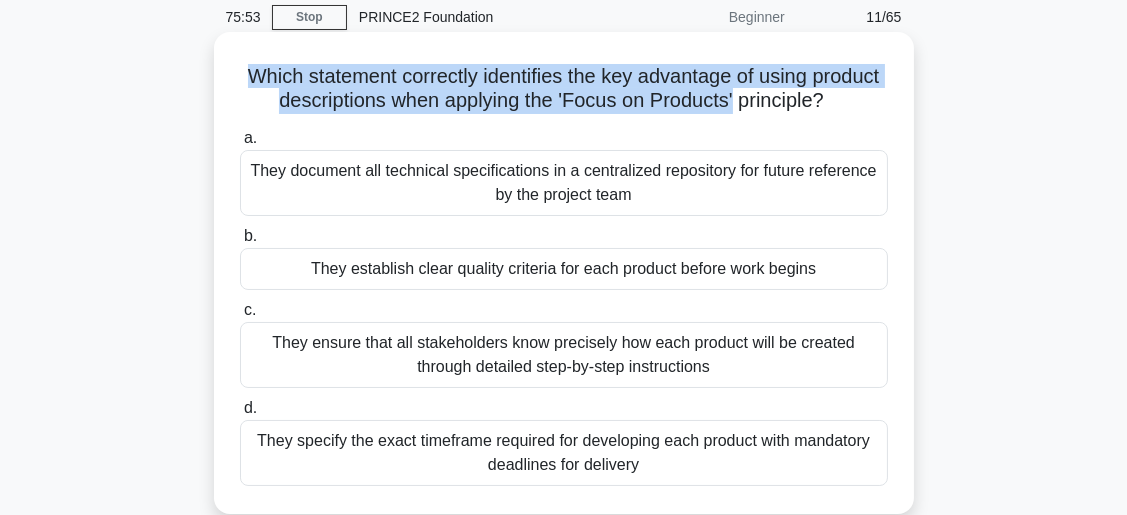 drag, startPoint x: 270, startPoint y: 69, endPoint x: 789, endPoint y: 98, distance: 519.8096 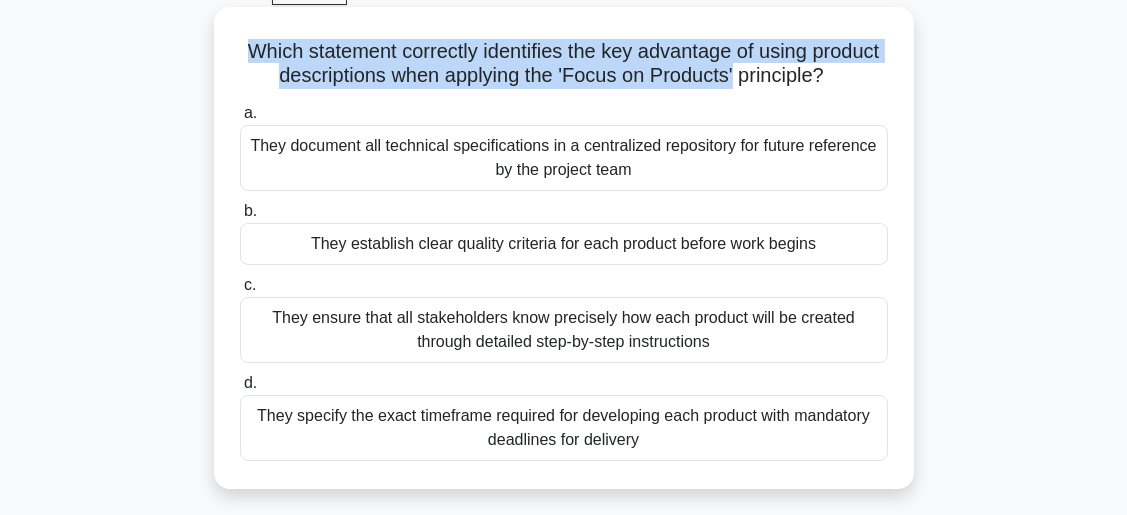 scroll, scrollTop: 80, scrollLeft: 0, axis: vertical 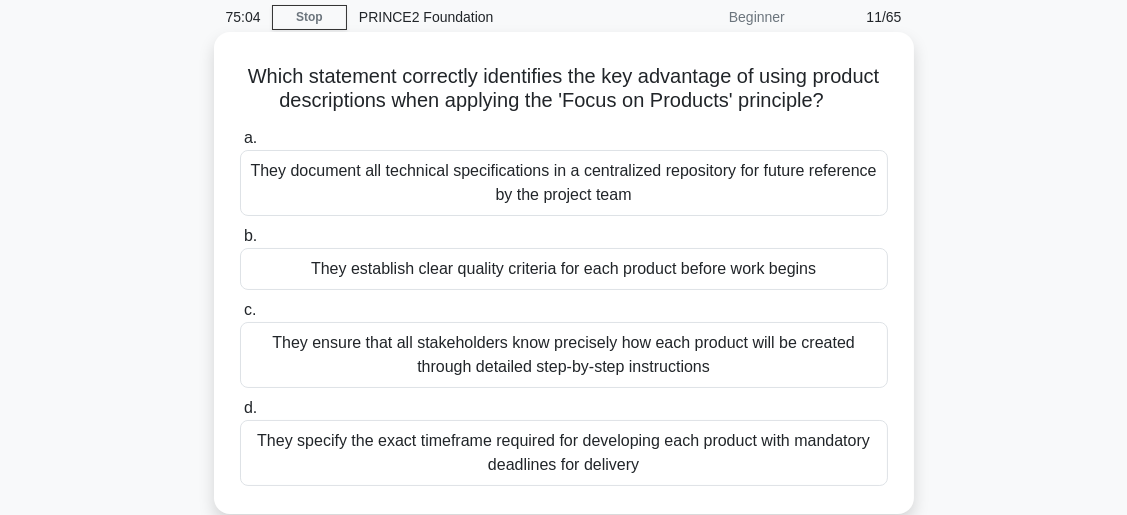 click on "They establish clear quality criteria for each product before work begins" at bounding box center [564, 269] 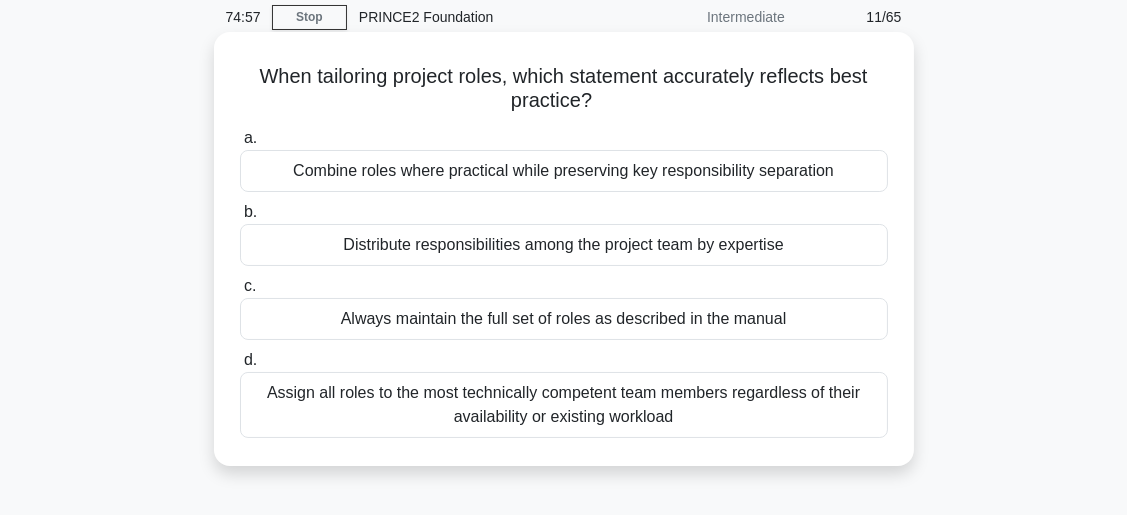 drag, startPoint x: 257, startPoint y: 72, endPoint x: 673, endPoint y: 92, distance: 416.4805 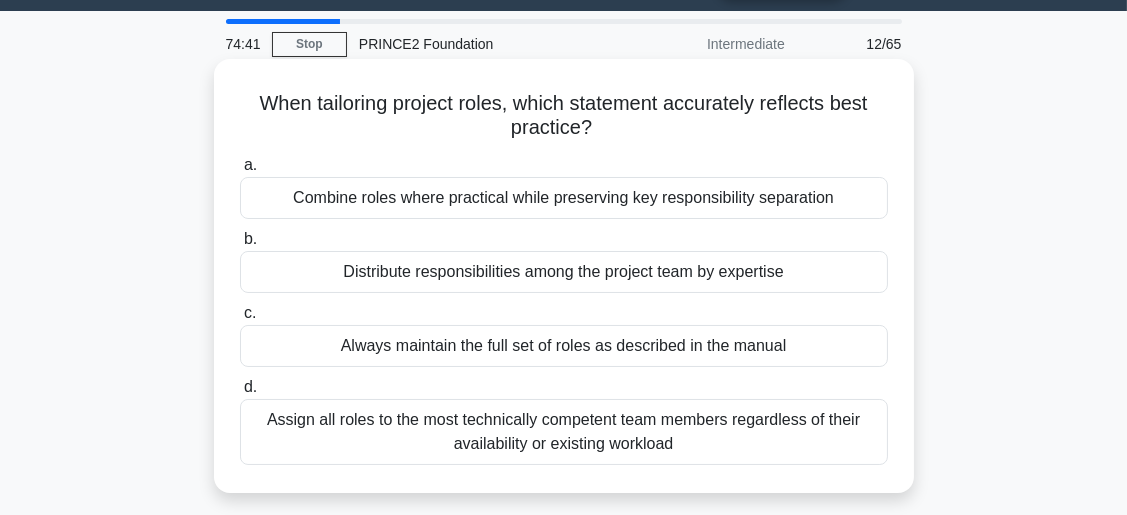 scroll, scrollTop: 80, scrollLeft: 0, axis: vertical 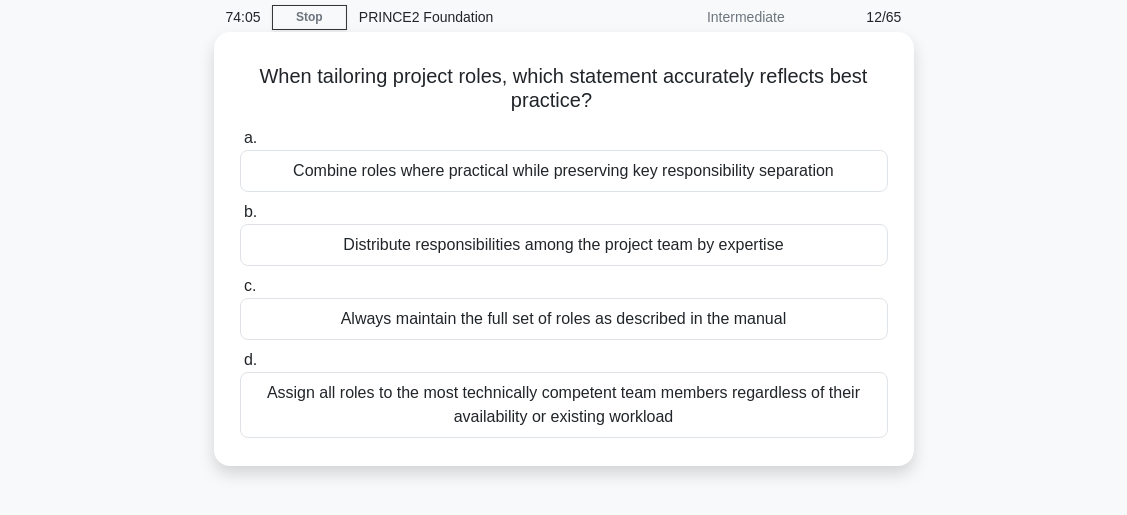 click on "When tailoring project roles, which statement accurately reflects best practice?
.spinner_0XTQ{transform-origin:center;animation:spinner_y6GP .75s linear infinite}@keyframes spinner_y6GP{100%{transform:rotate(360deg)}}" at bounding box center (564, 89) 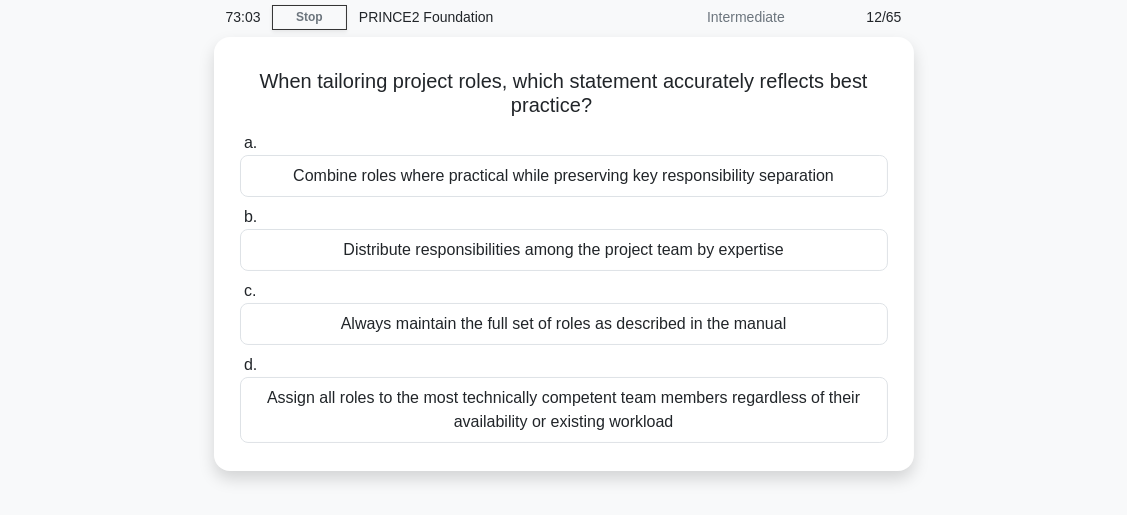 drag, startPoint x: 674, startPoint y: 61, endPoint x: 932, endPoint y: 53, distance: 258.124 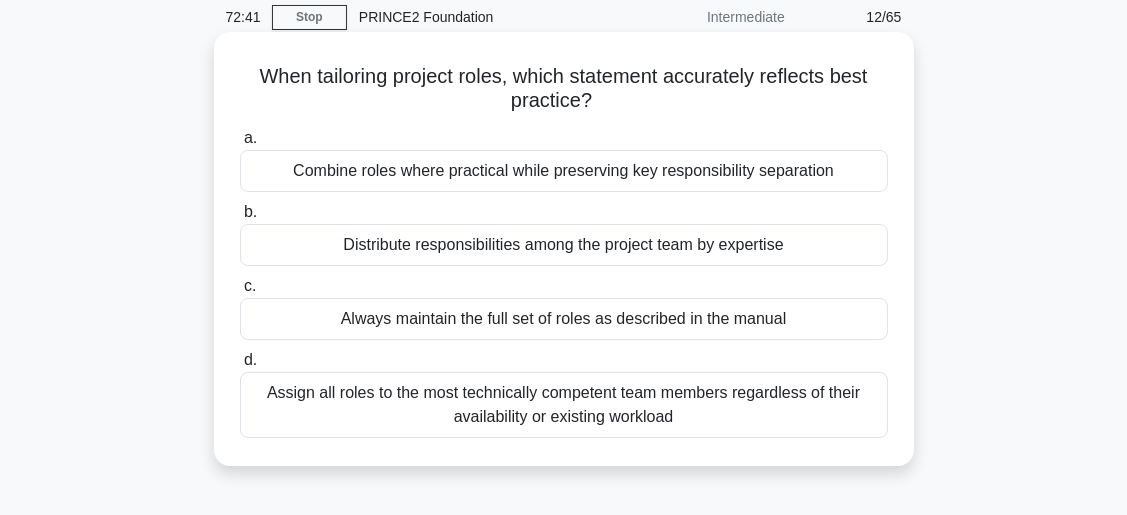 click on "When tailoring project roles, which statement accurately reflects best practice?
.spinner_0XTQ{transform-origin:center;animation:spinner_y6GP .75s linear infinite}@keyframes spinner_y6GP{100%{transform:rotate(360deg)}}
a.
Combine roles where practical while preserving key responsibility separation
b." at bounding box center (564, 249) 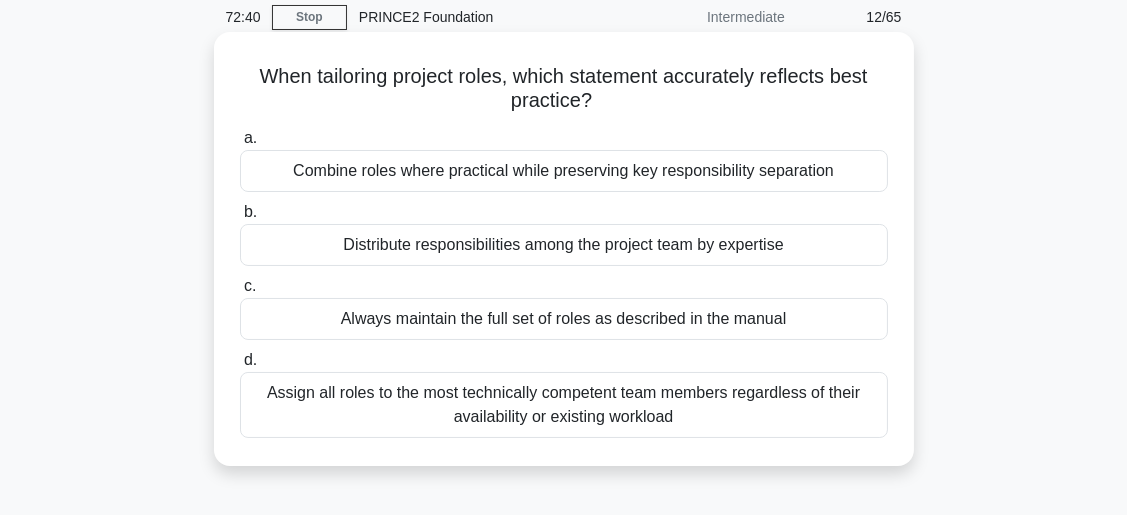 click on "Distribute responsibilities among the project team by expertise" at bounding box center (564, 245) 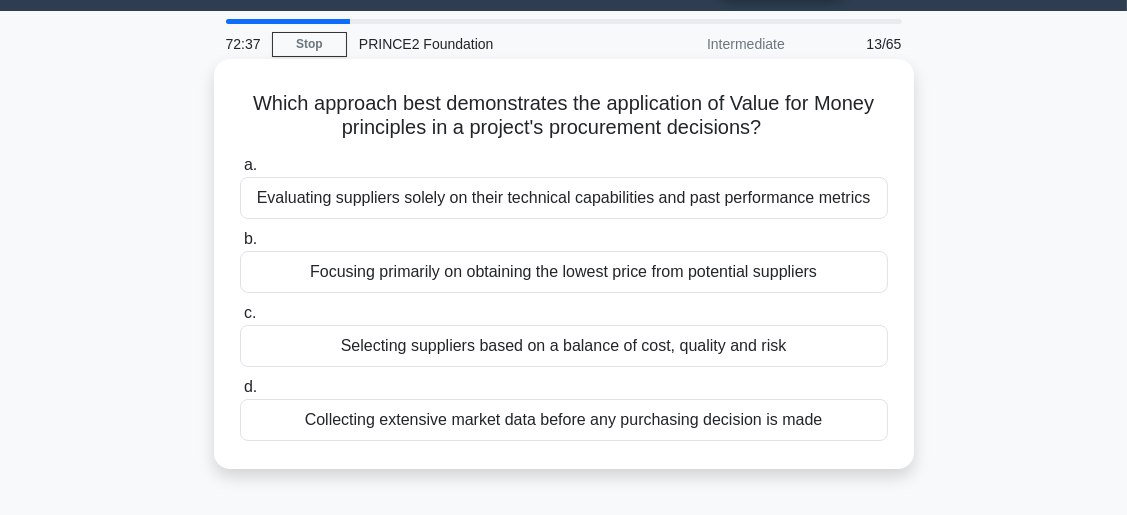 scroll, scrollTop: 80, scrollLeft: 0, axis: vertical 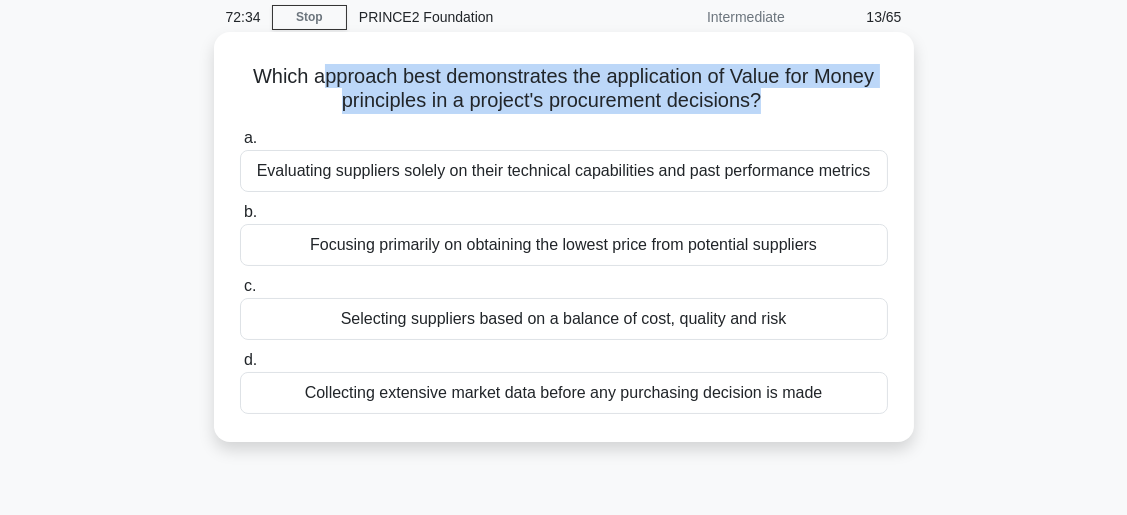 drag, startPoint x: 313, startPoint y: 76, endPoint x: 762, endPoint y: 104, distance: 449.8722 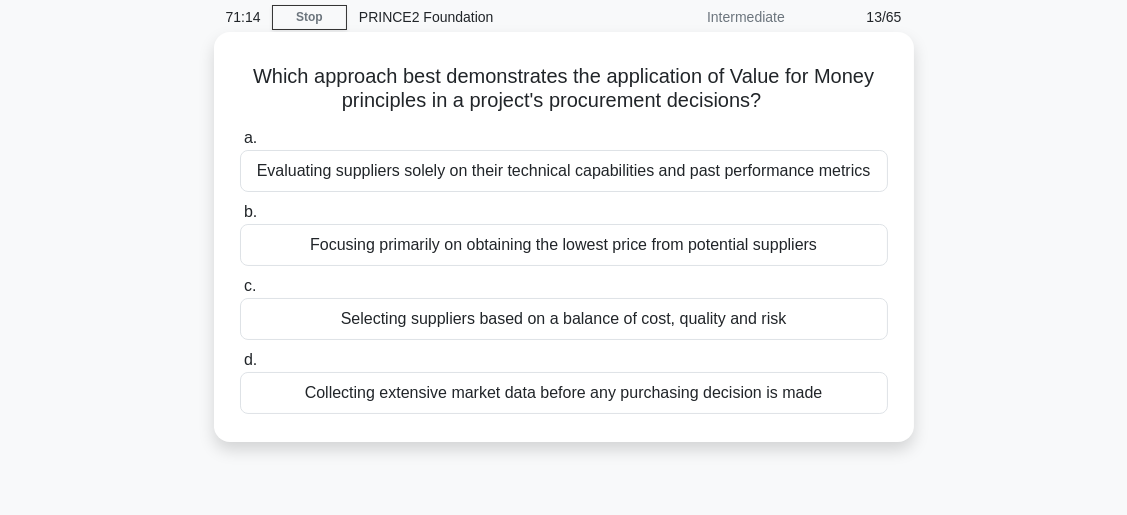 click on "Evaluating suppliers solely on their technical capabilities and past performance metrics" at bounding box center [564, 171] 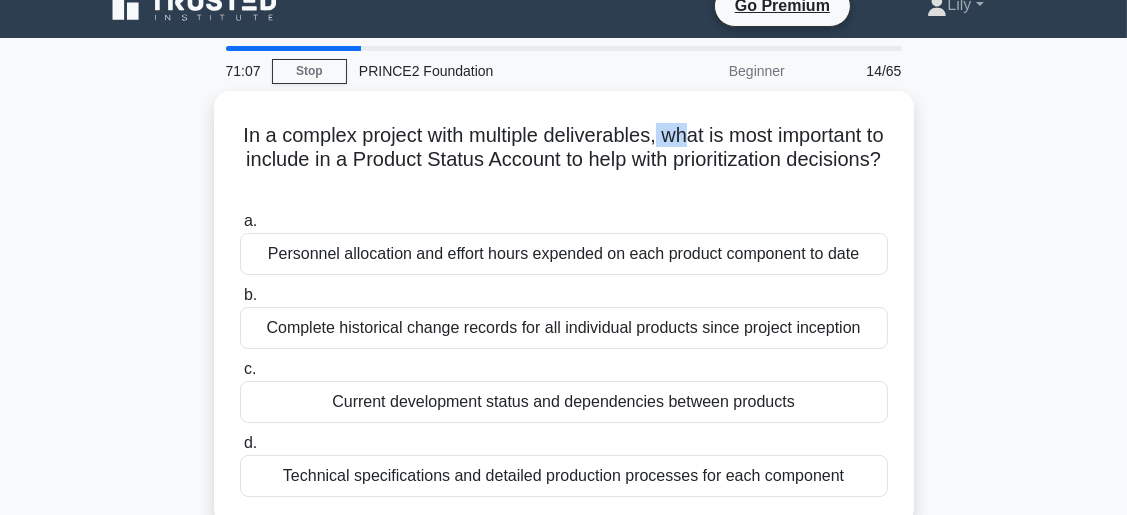 scroll, scrollTop: 0, scrollLeft: 0, axis: both 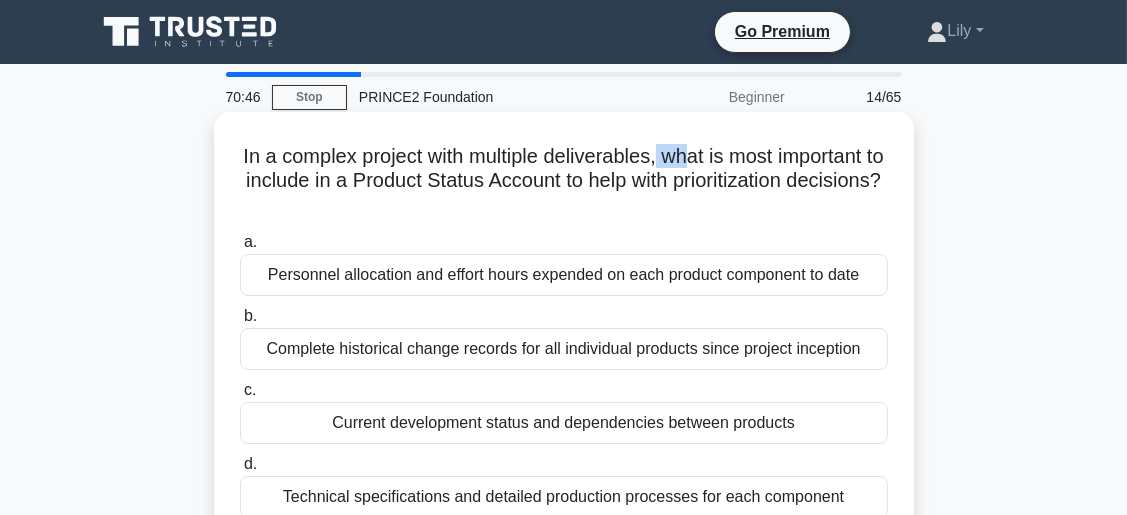 drag, startPoint x: 671, startPoint y: 75, endPoint x: 750, endPoint y: 217, distance: 162.49615 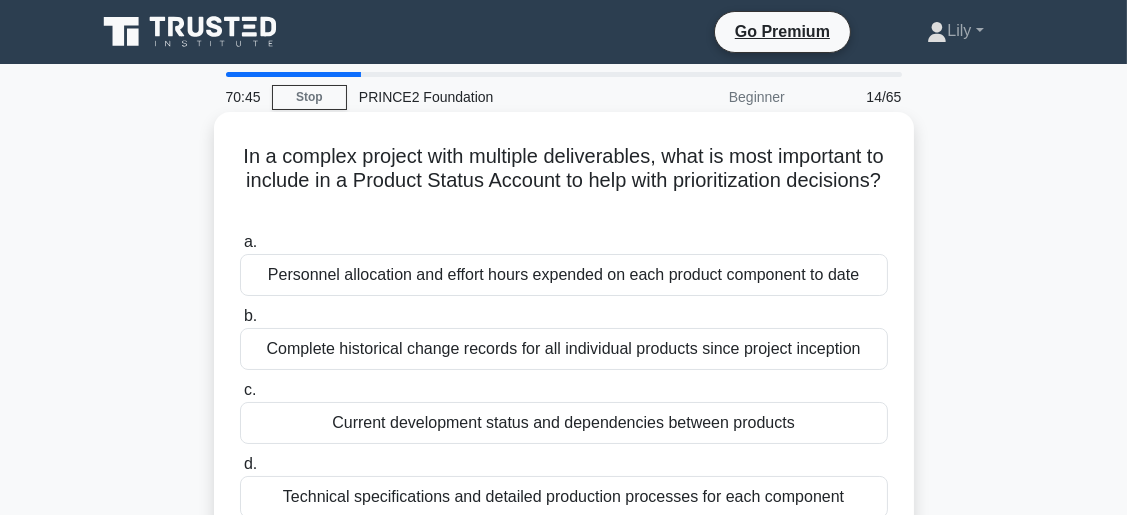 click on ".spinner_0XTQ{transform-origin:center;animation:spinner_y6GP .75s linear infinite}@keyframes spinner_y6GP{100%{transform:rotate(360deg)}}" 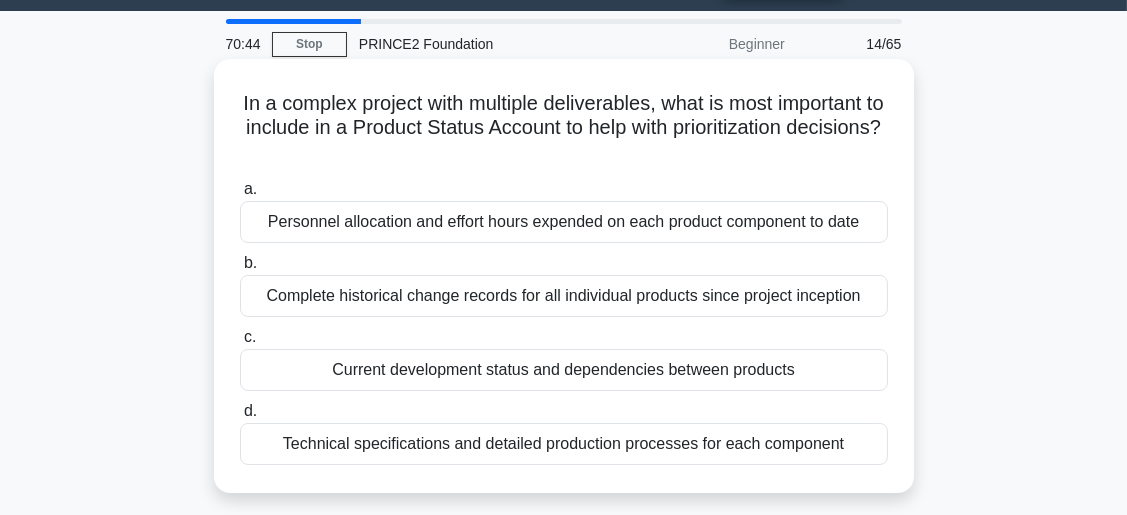 scroll, scrollTop: 80, scrollLeft: 0, axis: vertical 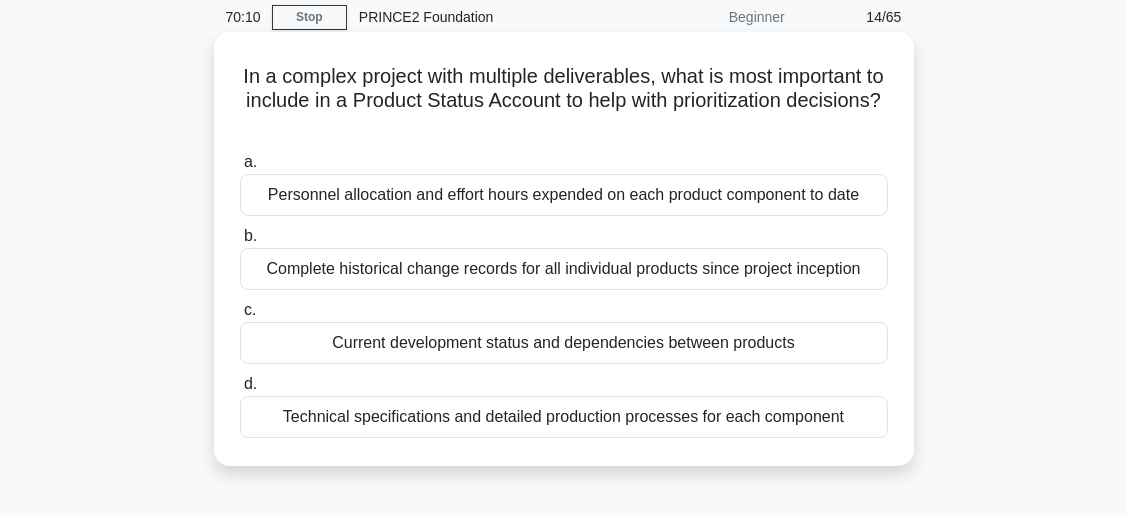 click on "Current development status and dependencies between products" at bounding box center [564, 343] 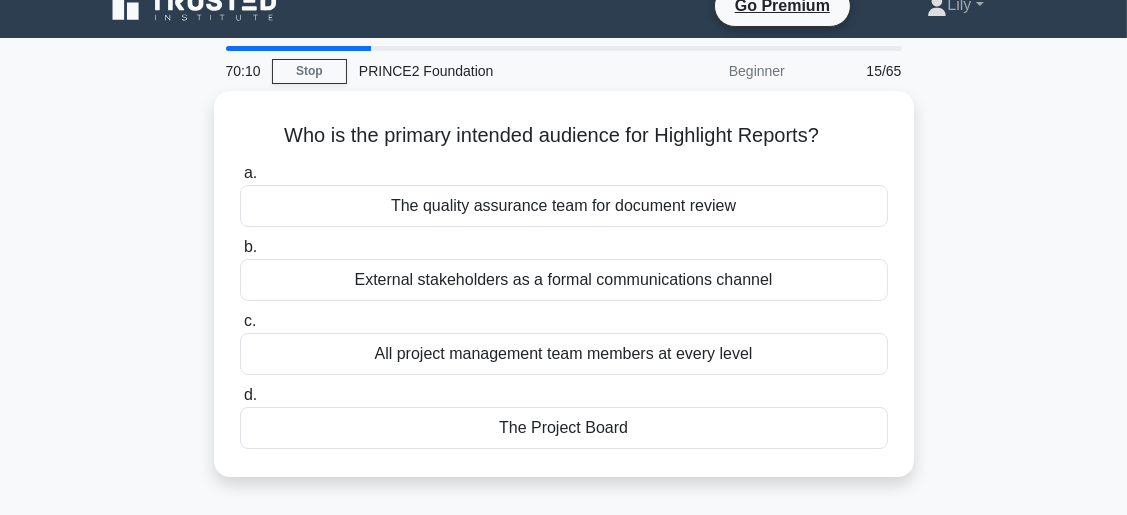 scroll, scrollTop: 0, scrollLeft: 0, axis: both 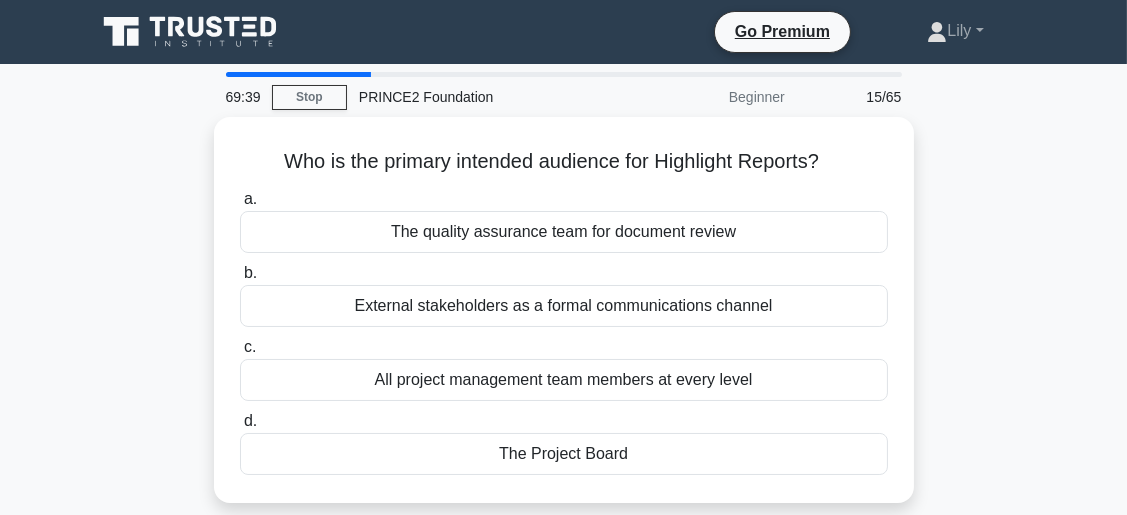 click on "Who is the primary intended audience for Highlight Reports?
.spinner_0XTQ{transform-origin:center;animation:spinner_y6GP .75s linear infinite}@keyframes spinner_y6GP{100%{transform:rotate(360deg)}}
a.
The quality assurance team for document review
b. c. d." at bounding box center (564, 322) 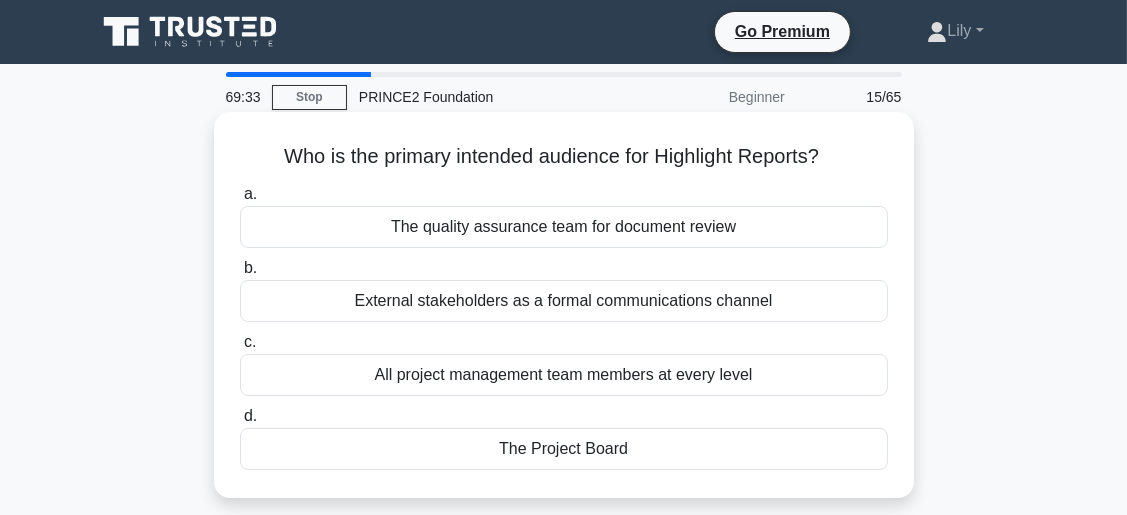 click on "d.
The Project Board" at bounding box center [564, 437] 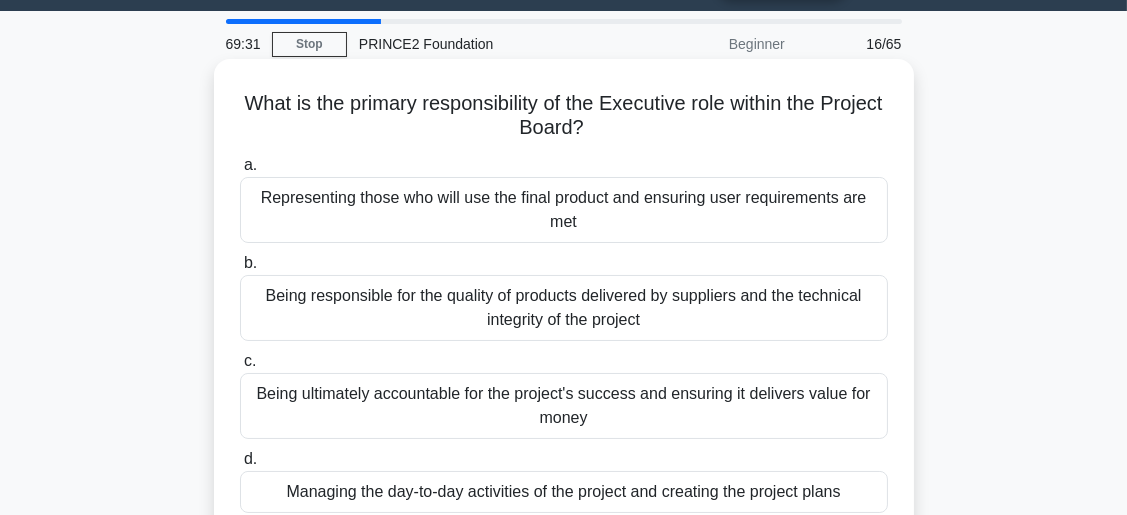 scroll, scrollTop: 80, scrollLeft: 0, axis: vertical 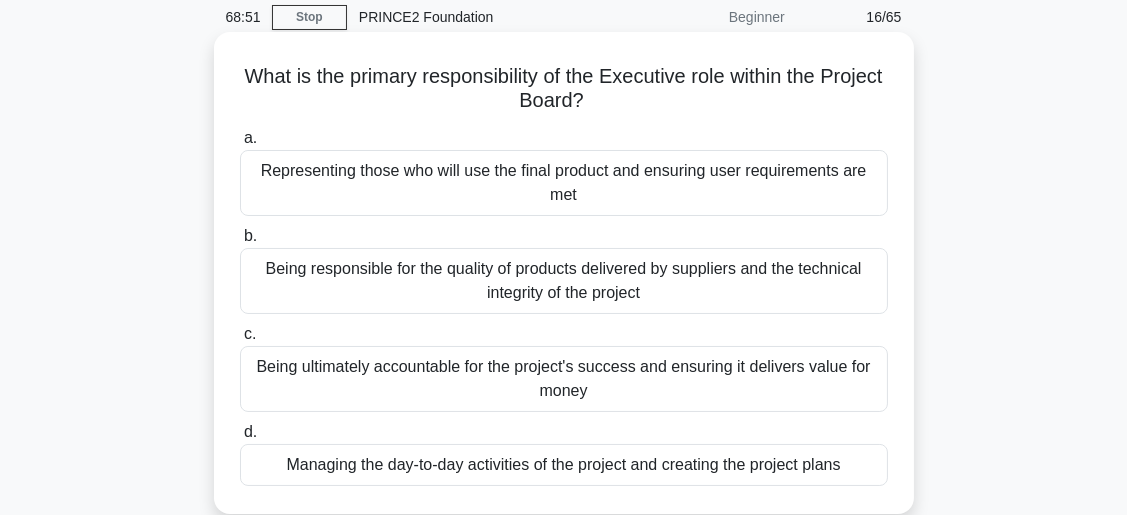 click on "Being ultimately accountable for the project's success and ensuring it delivers value for money" at bounding box center [564, 379] 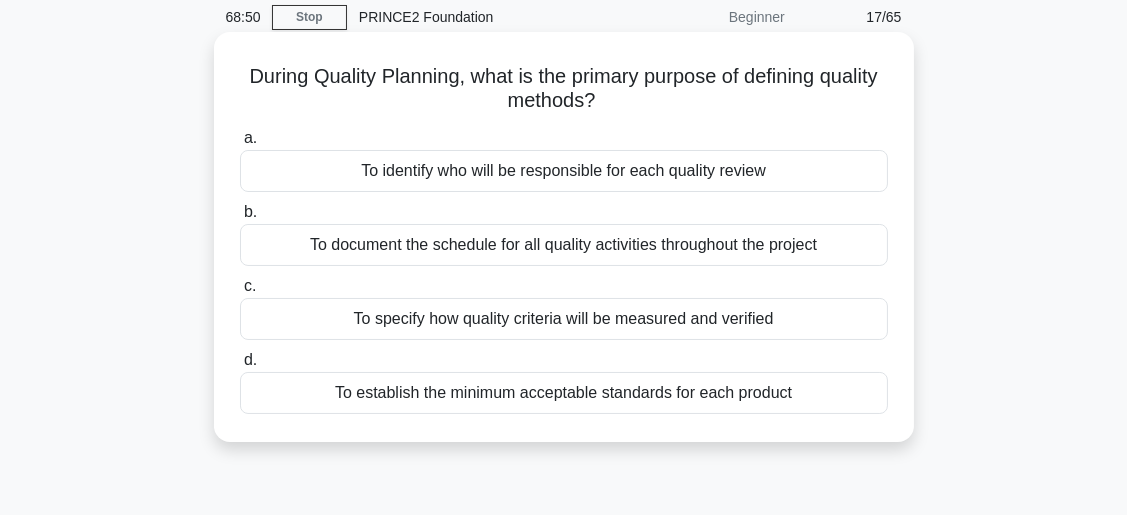 scroll, scrollTop: 0, scrollLeft: 0, axis: both 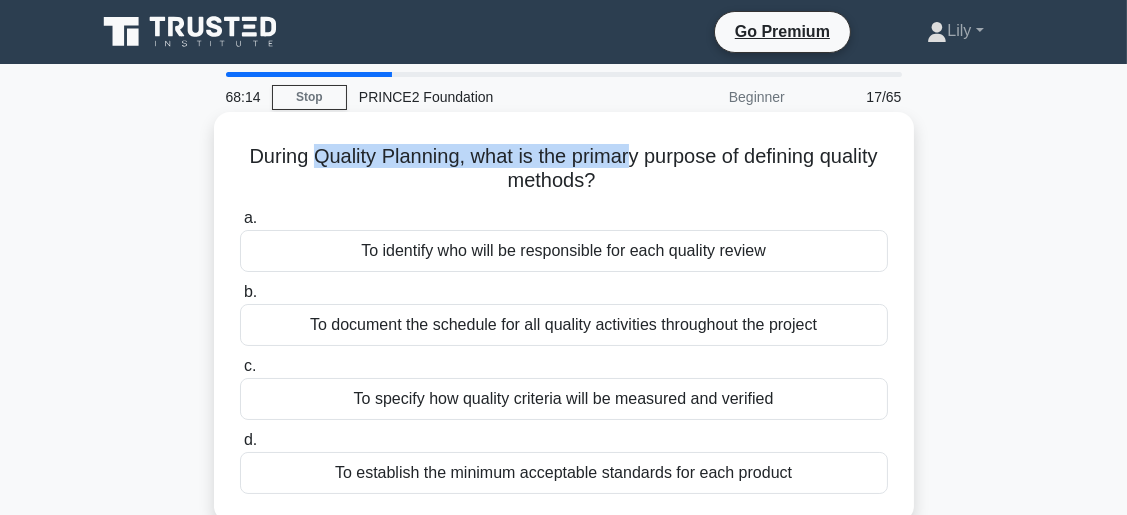 drag, startPoint x: 337, startPoint y: 159, endPoint x: 667, endPoint y: 152, distance: 330.07425 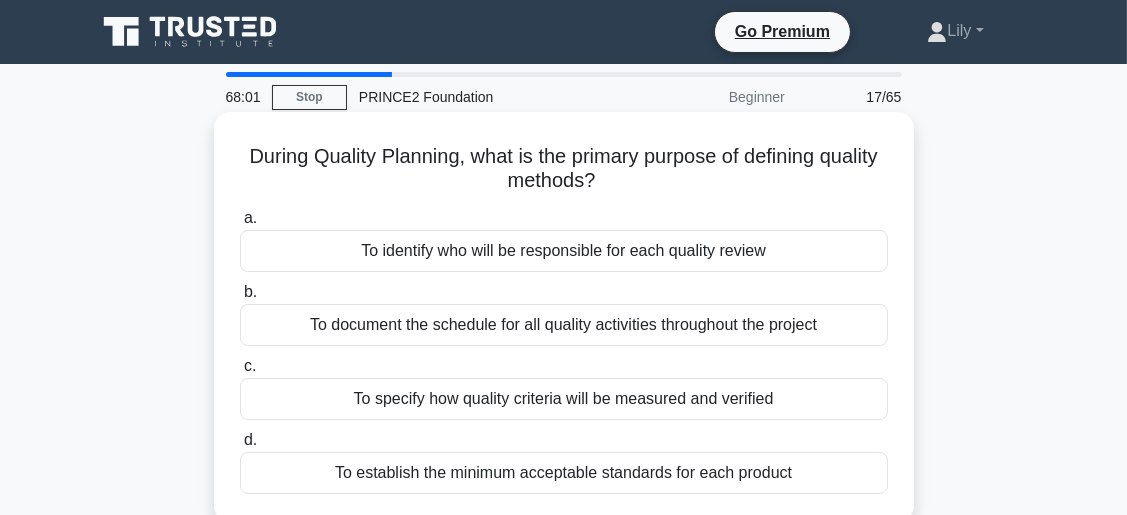 click on "To specify how quality criteria will be measured and verified" at bounding box center (564, 399) 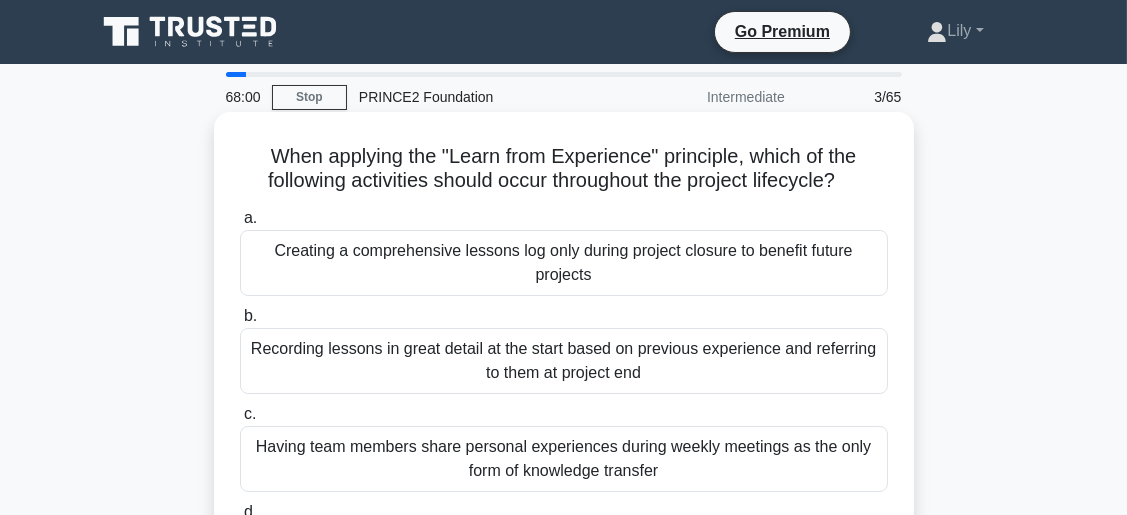 scroll, scrollTop: 80, scrollLeft: 0, axis: vertical 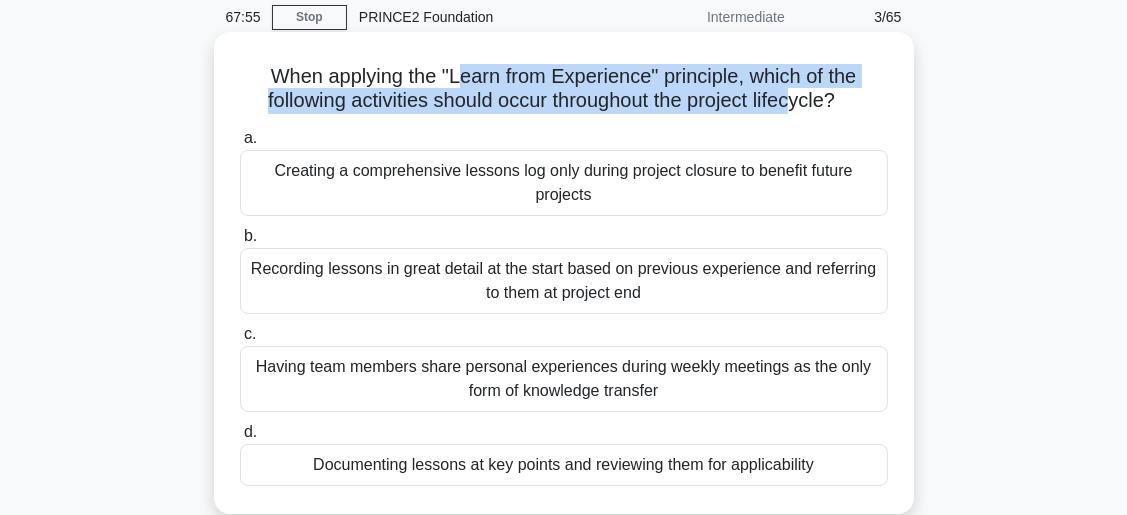 drag, startPoint x: 453, startPoint y: 73, endPoint x: 799, endPoint y: 92, distance: 346.52127 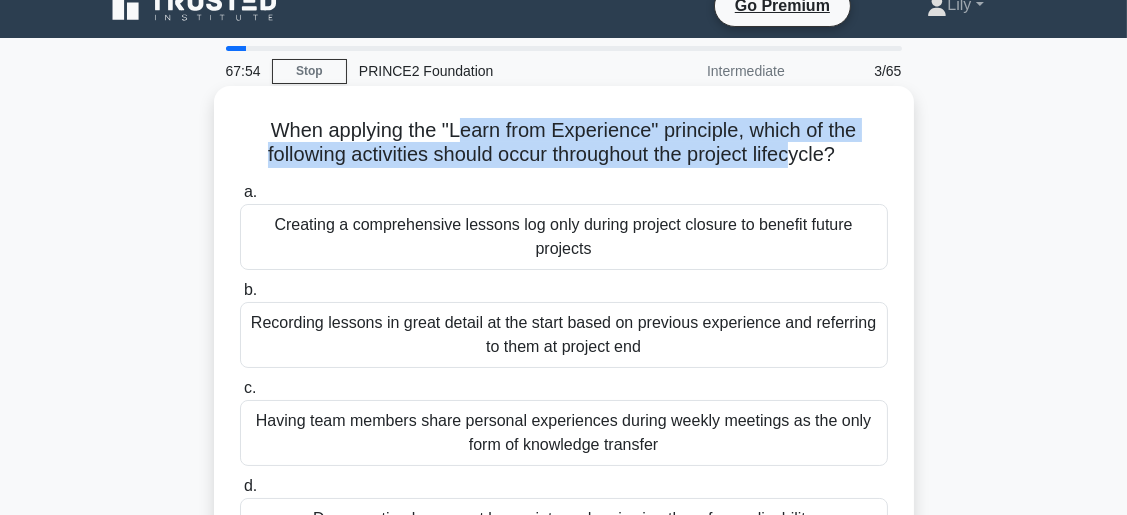 scroll, scrollTop: 0, scrollLeft: 0, axis: both 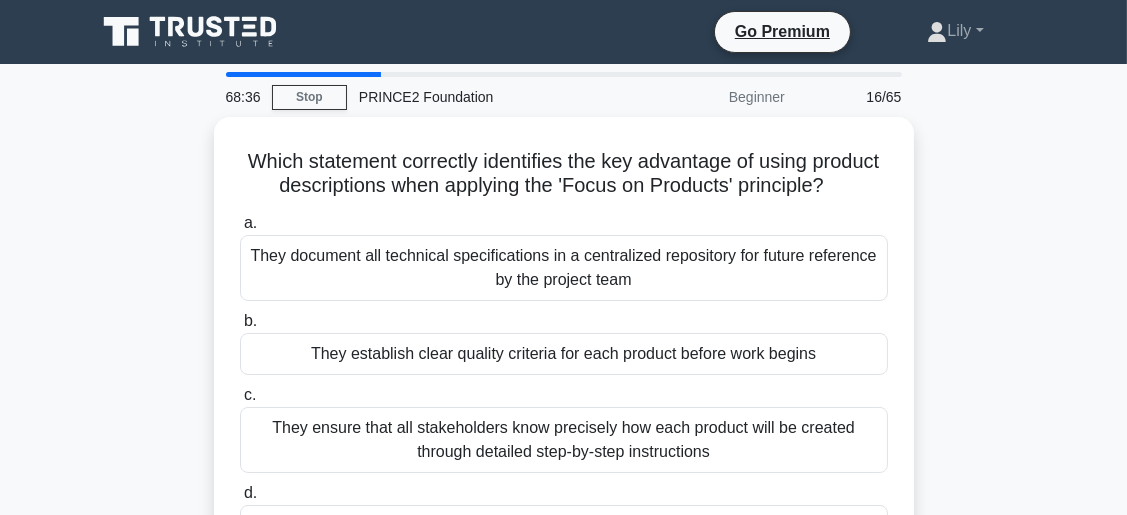 click 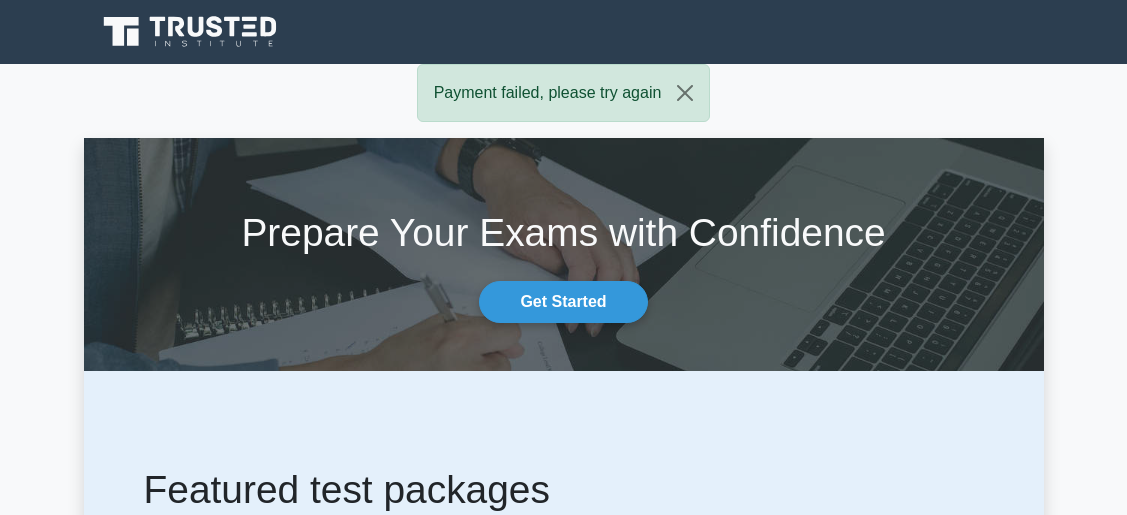 scroll, scrollTop: 0, scrollLeft: 0, axis: both 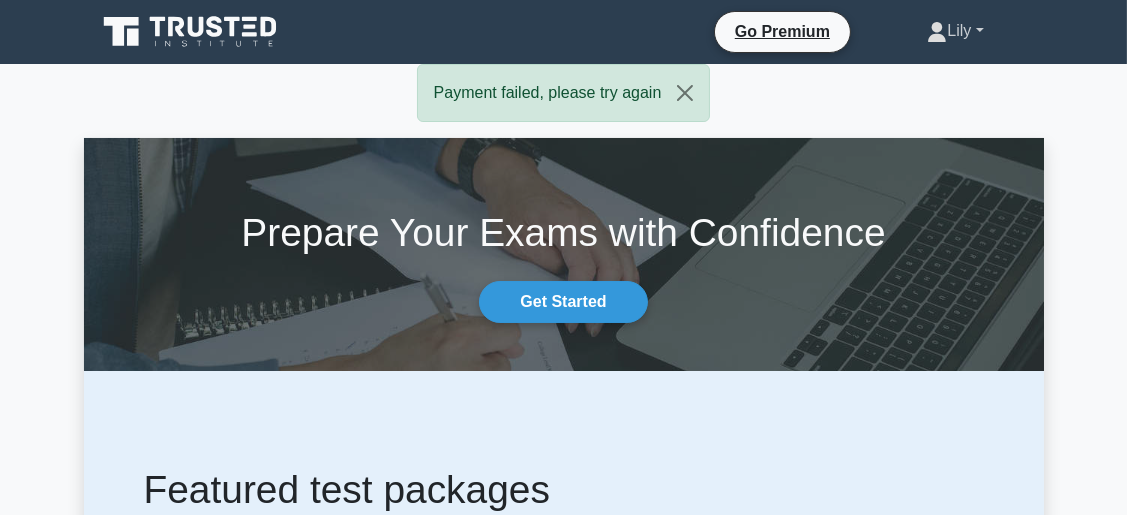 click on "Lily" at bounding box center [955, 31] 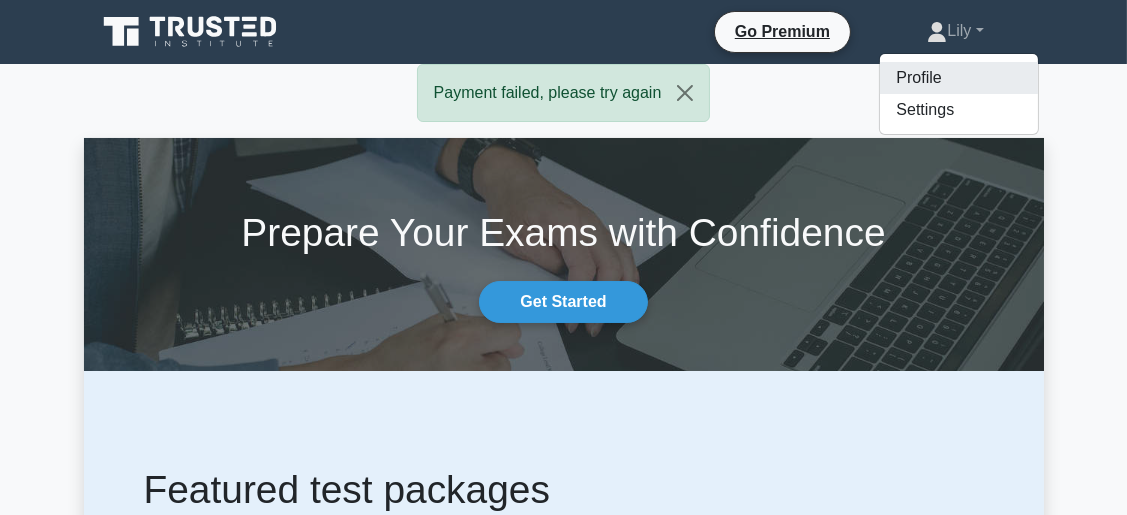 click on "Profile" at bounding box center (959, 78) 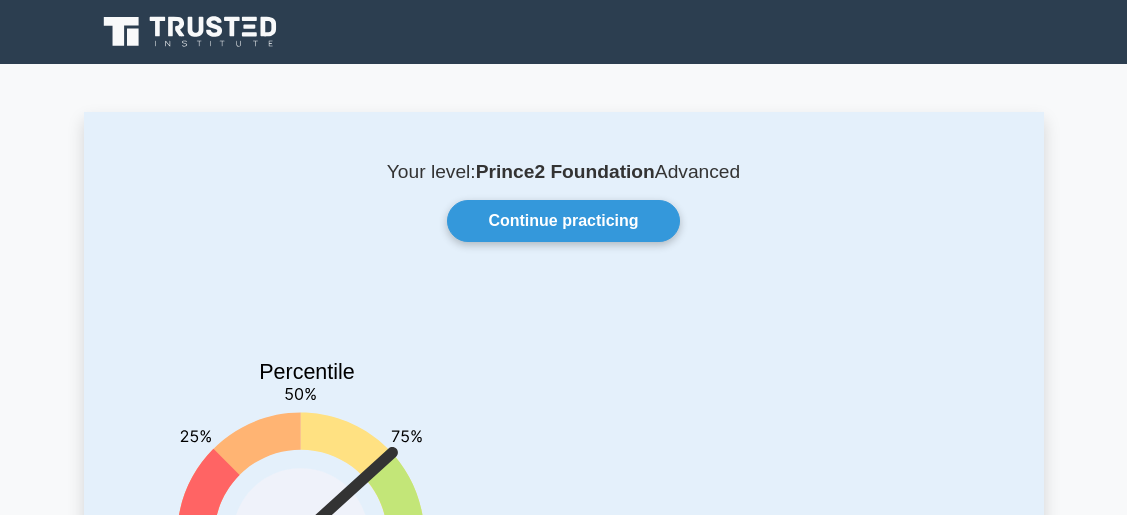 scroll, scrollTop: 0, scrollLeft: 0, axis: both 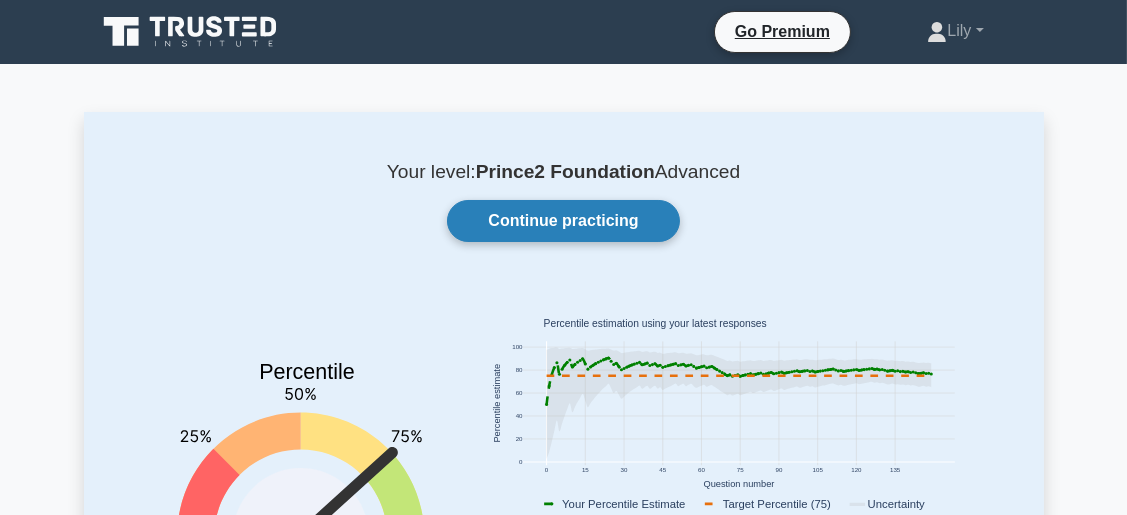 click on "Continue practicing" at bounding box center [563, 221] 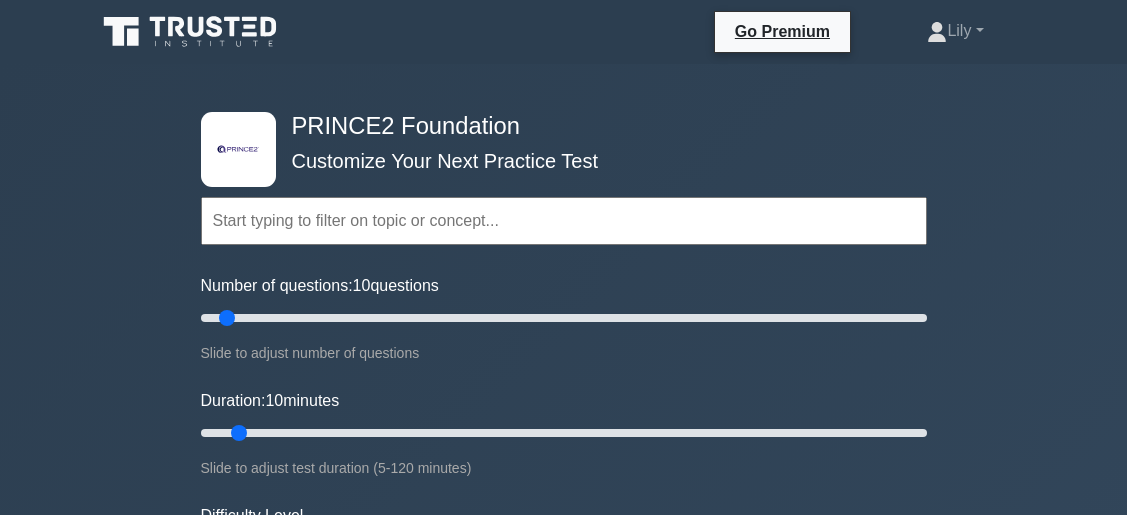 scroll, scrollTop: 0, scrollLeft: 0, axis: both 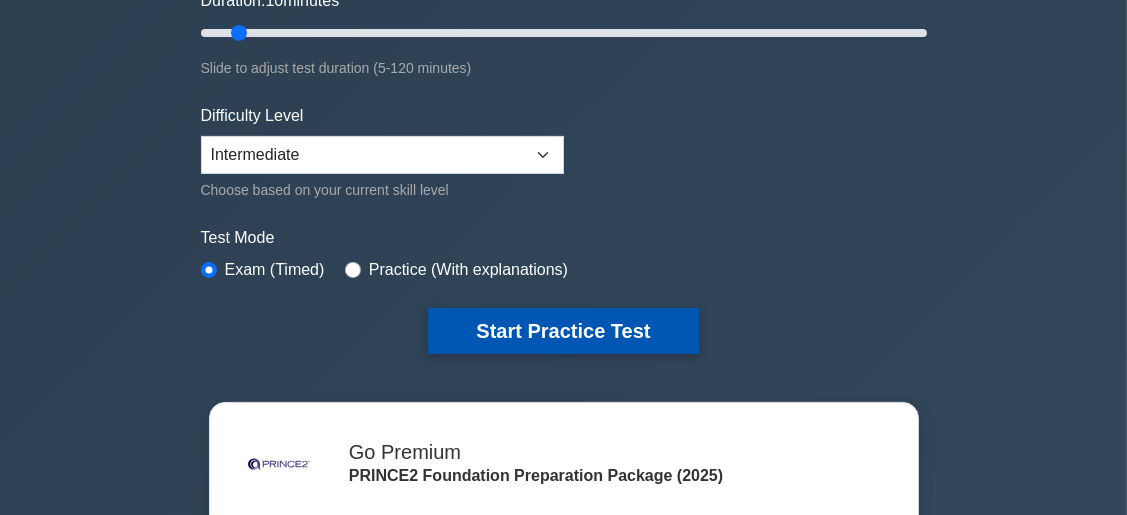 click on "Start Practice Test" at bounding box center [563, 331] 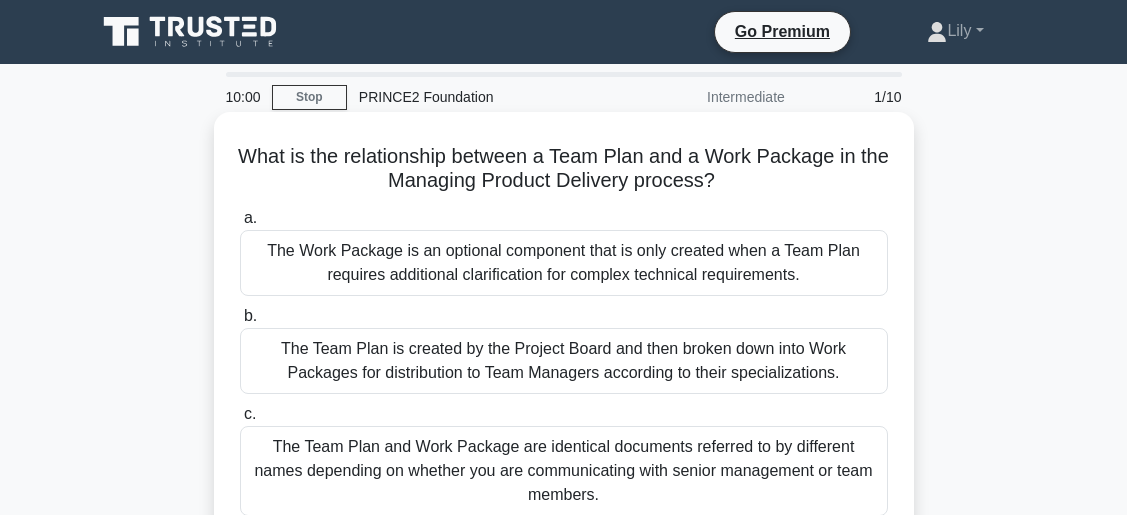 scroll, scrollTop: 0, scrollLeft: 0, axis: both 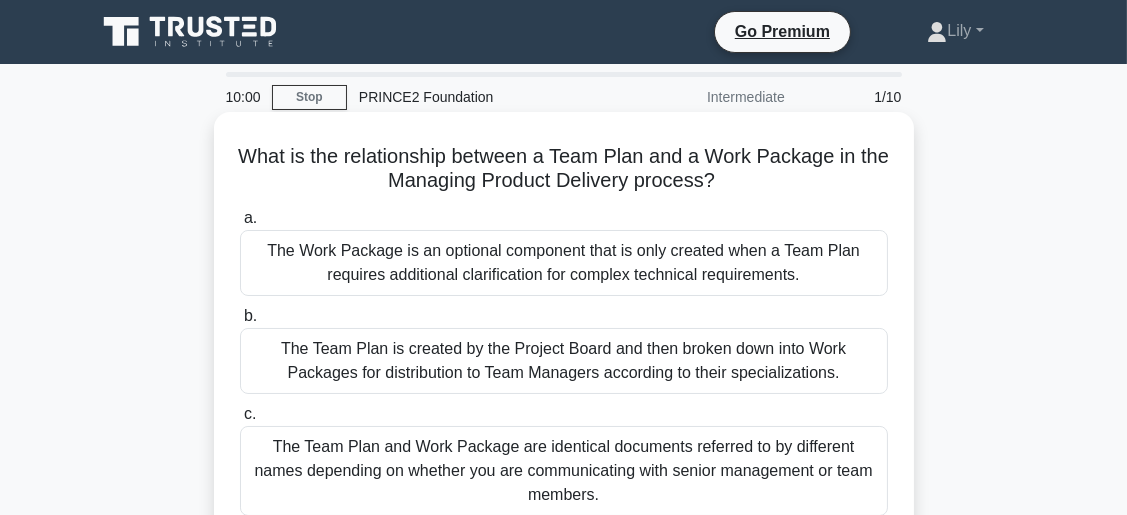 click on "The Work Package is an optional component that is only created when a Team Plan requires additional clarification for complex technical requirements." at bounding box center (564, 263) 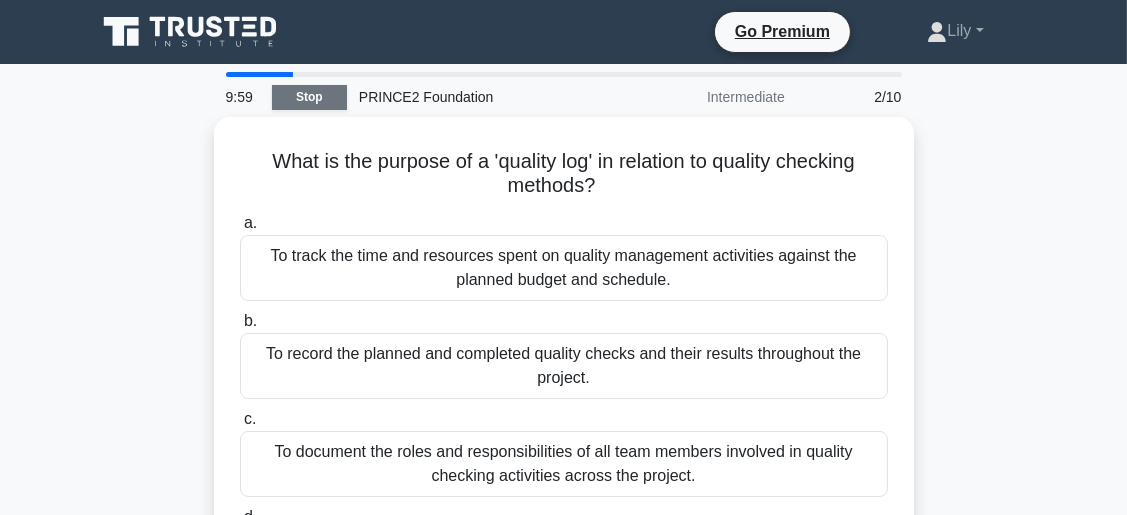 click on "Stop" at bounding box center [309, 97] 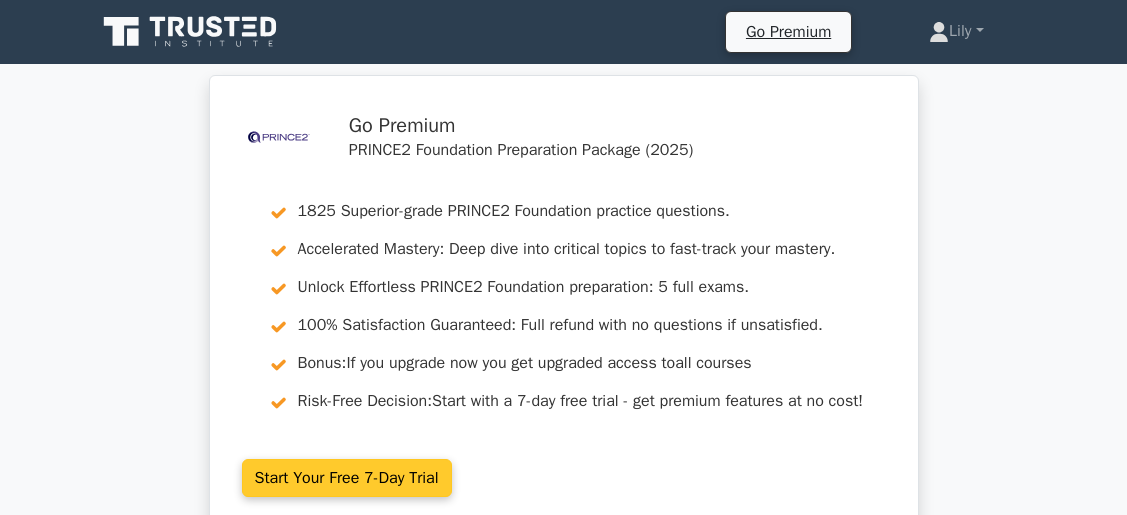scroll, scrollTop: 0, scrollLeft: 0, axis: both 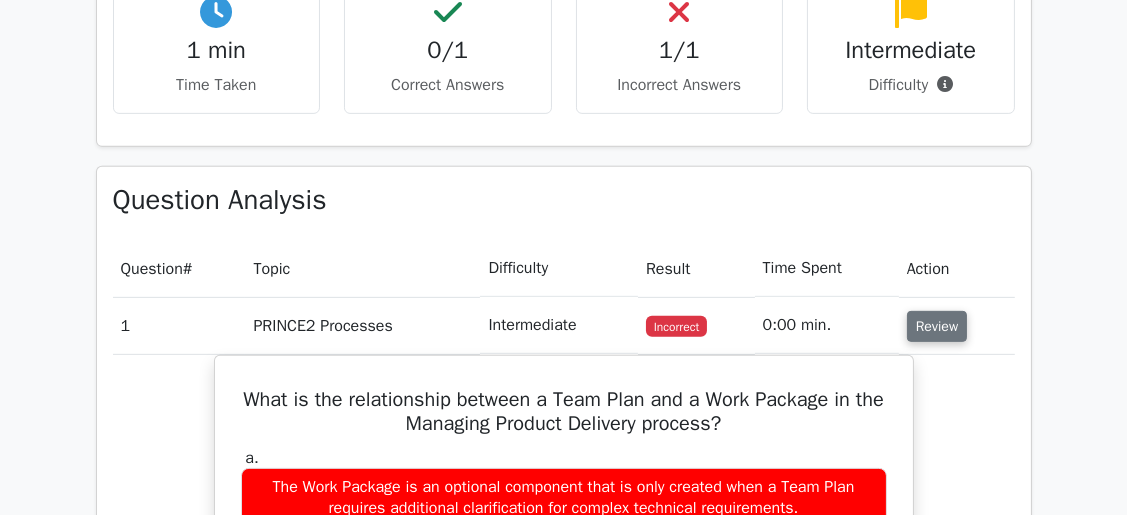 click on "Review" at bounding box center (937, 326) 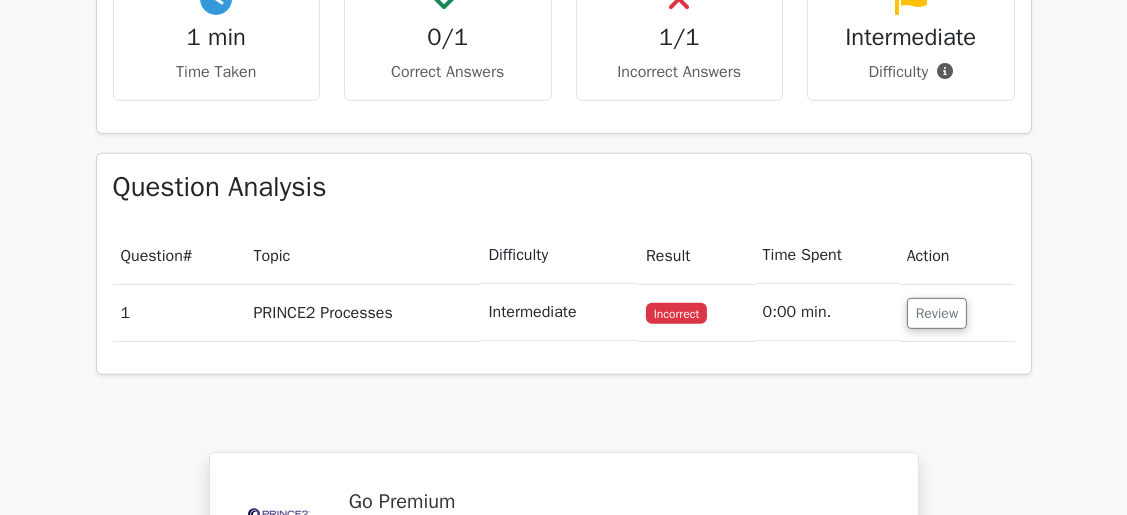 scroll, scrollTop: 1200, scrollLeft: 0, axis: vertical 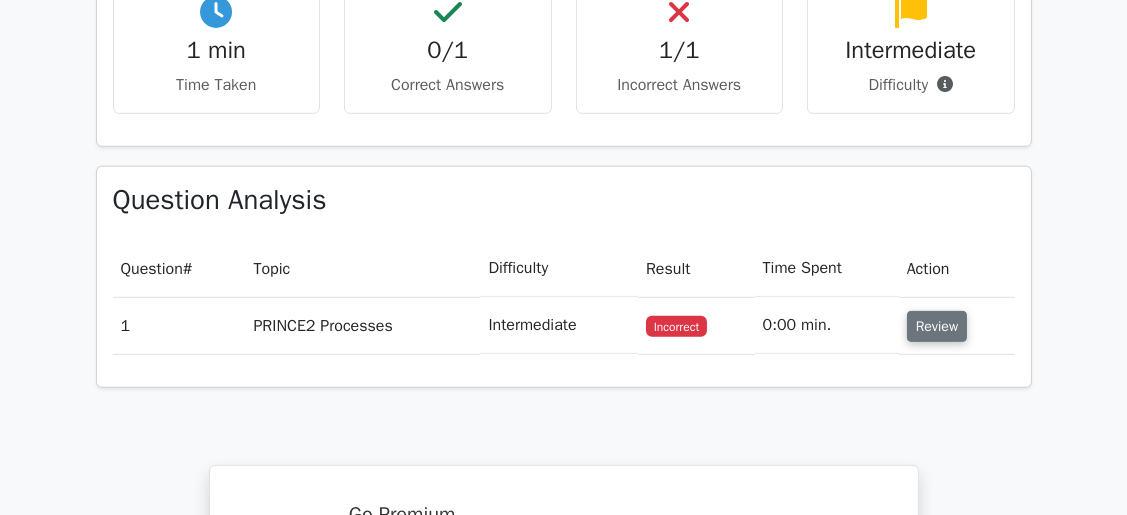click on "Review" at bounding box center [937, 326] 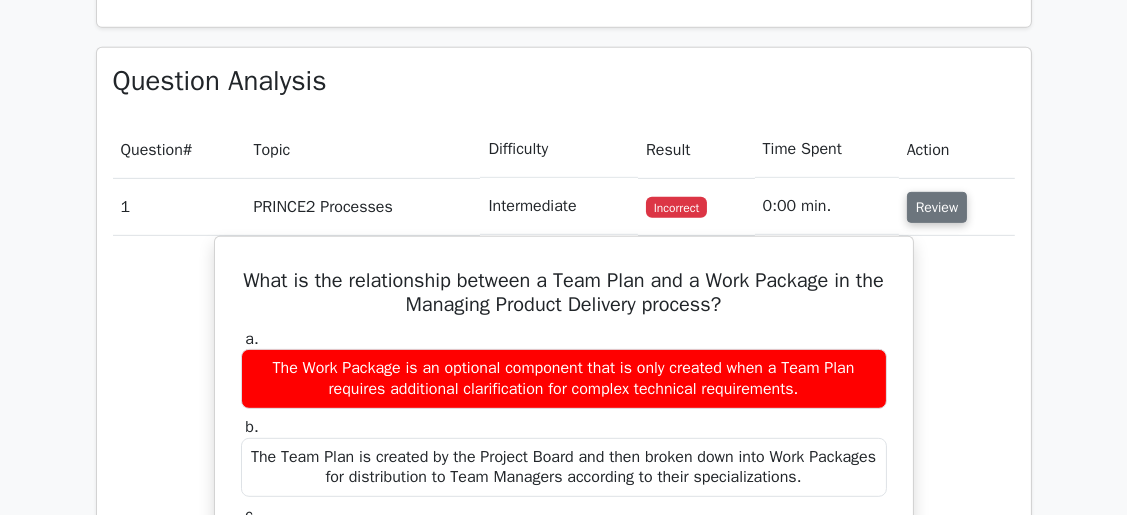 scroll, scrollTop: 1440, scrollLeft: 0, axis: vertical 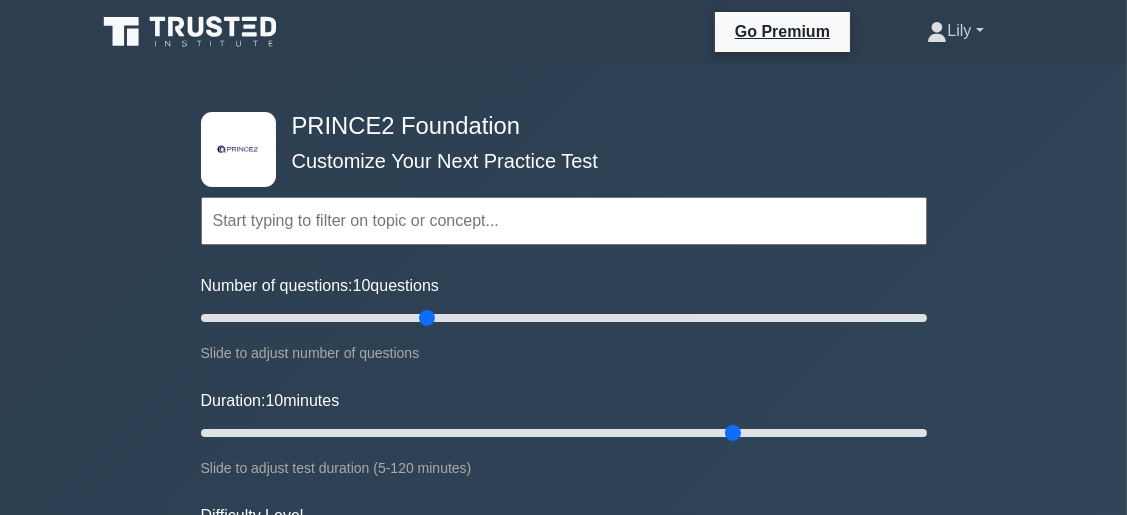 click on "Lily" at bounding box center (955, 31) 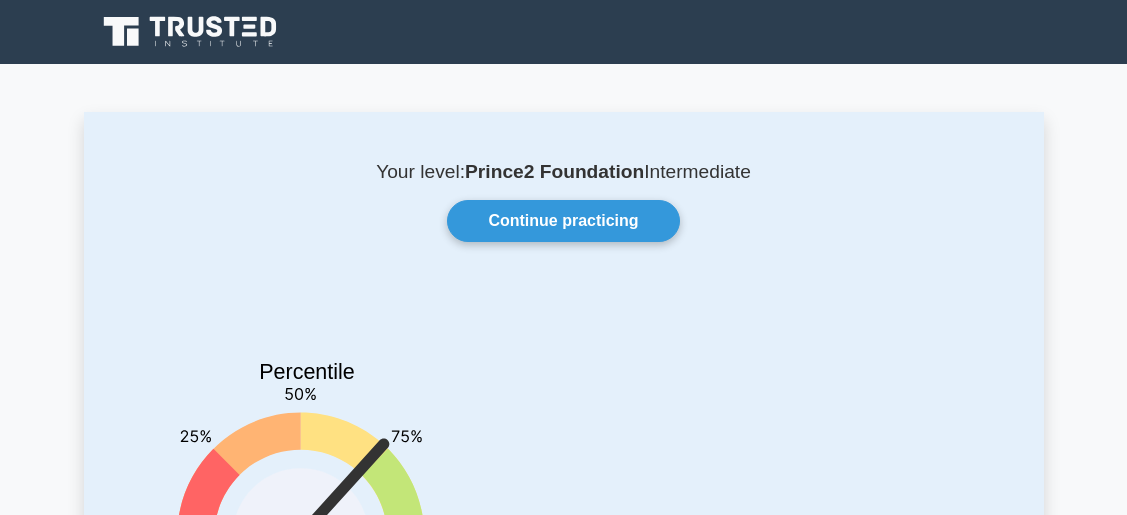 scroll, scrollTop: 0, scrollLeft: 0, axis: both 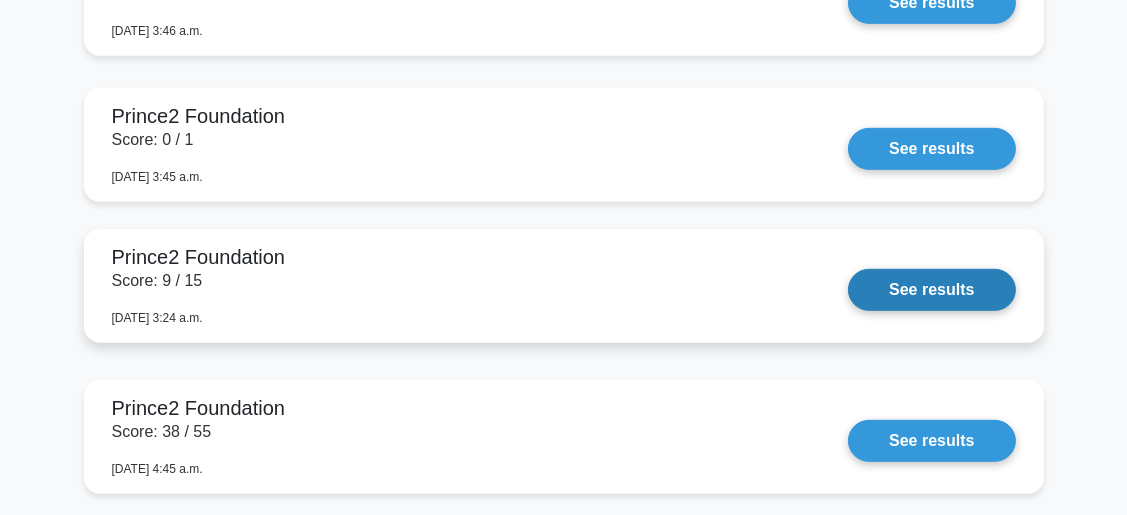 click on "See results" at bounding box center [931, 290] 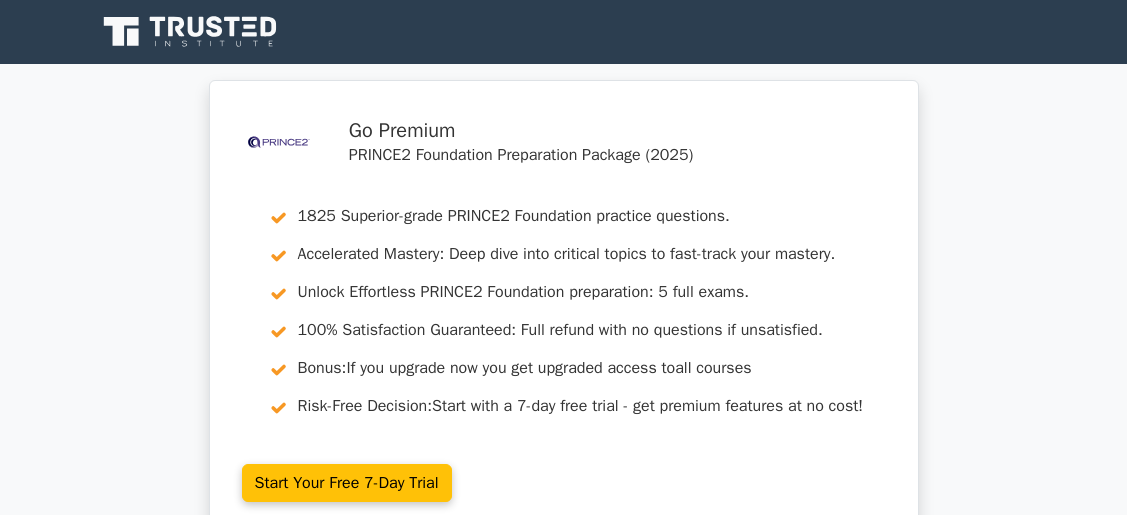 scroll, scrollTop: 319, scrollLeft: 0, axis: vertical 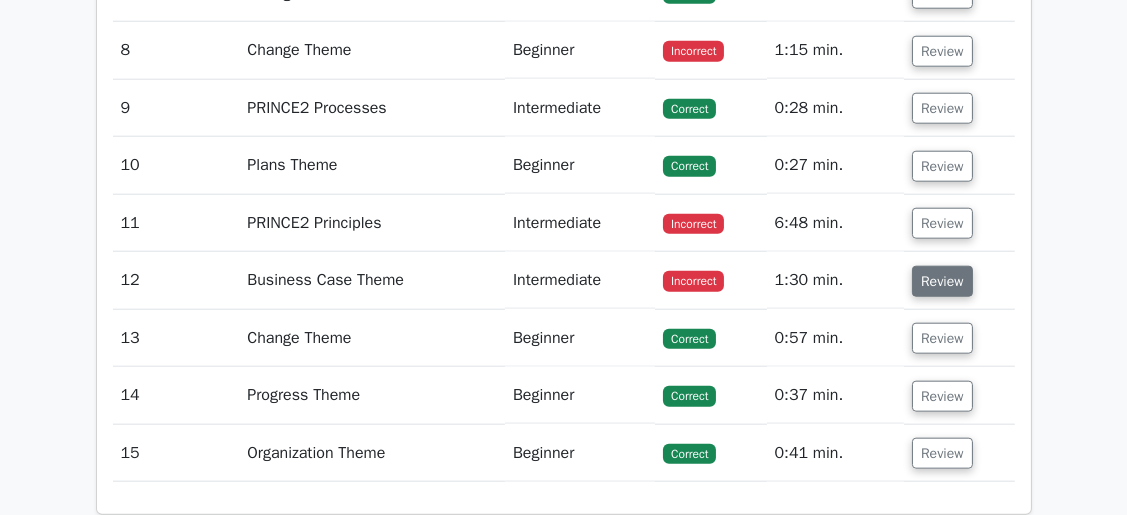 click on "Review" at bounding box center (942, 281) 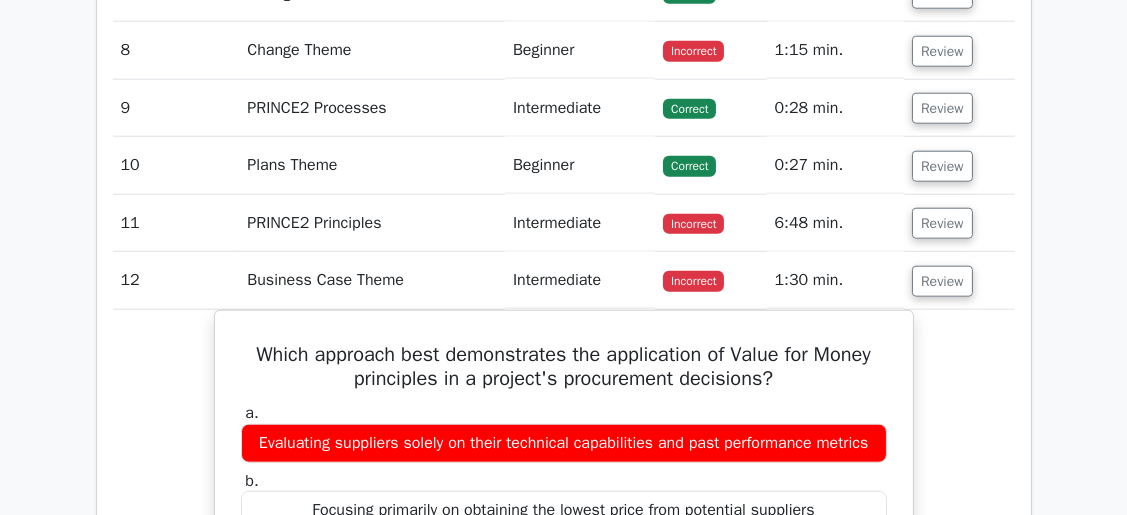 scroll, scrollTop: 3120, scrollLeft: 0, axis: vertical 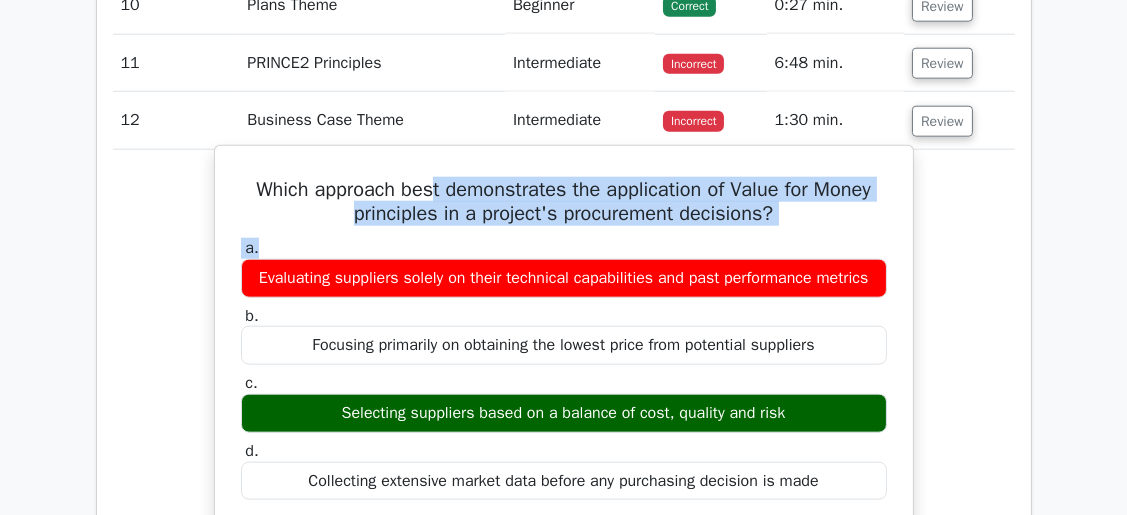 drag, startPoint x: 427, startPoint y: 177, endPoint x: 674, endPoint y: 222, distance: 251.06573 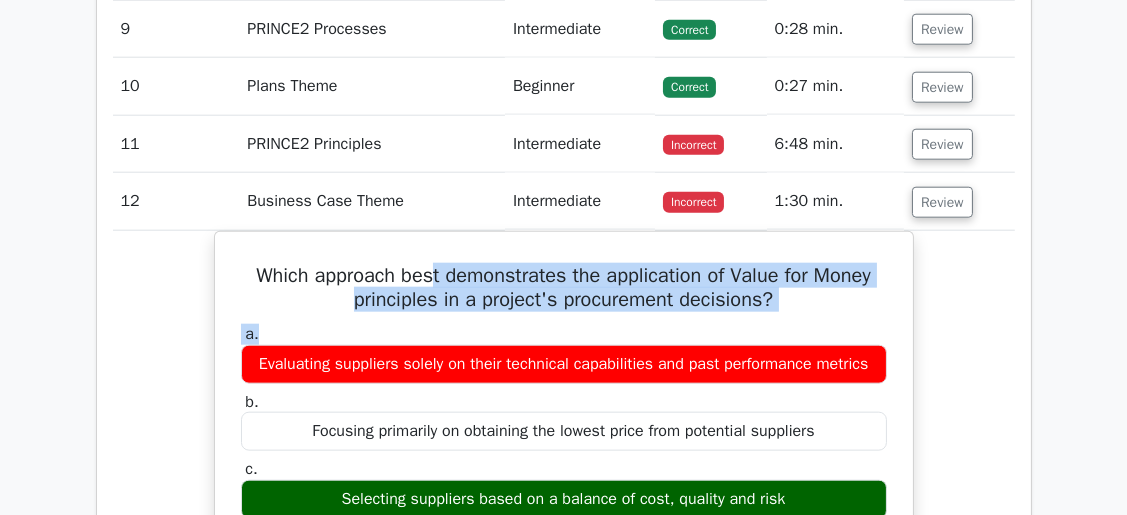 scroll, scrollTop: 2960, scrollLeft: 0, axis: vertical 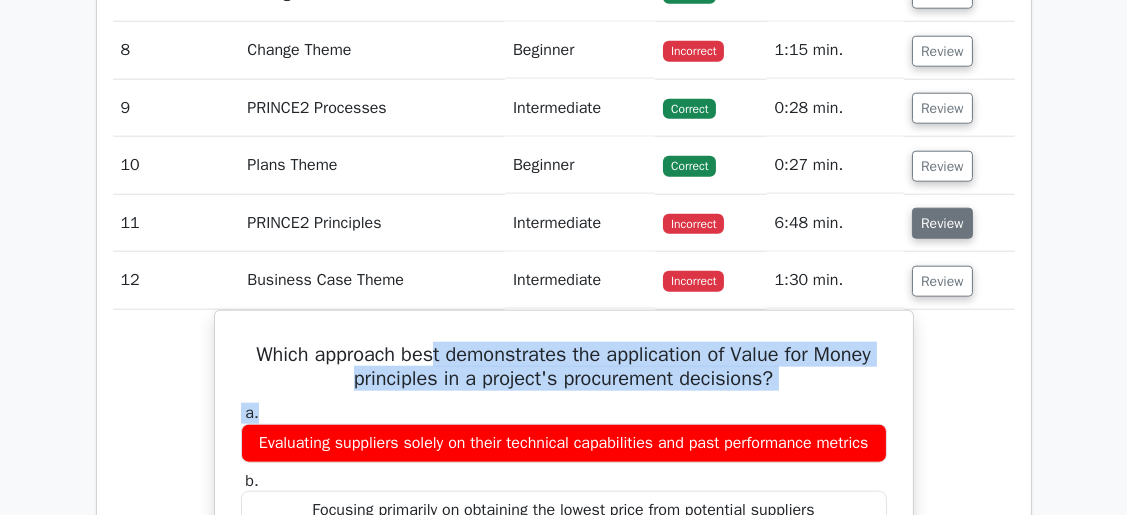click on "Review" at bounding box center [942, 223] 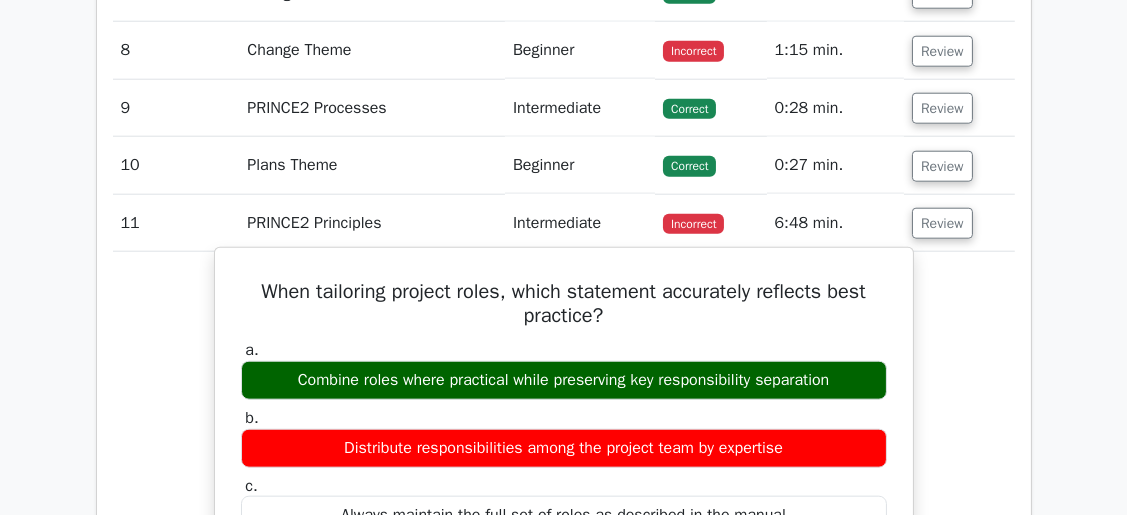 click on "When tailoring project roles, which statement accurately reflects best practice?
a.
Combine roles where practical while preserving key responsibility separation
b.
c. d." at bounding box center (564, 723) 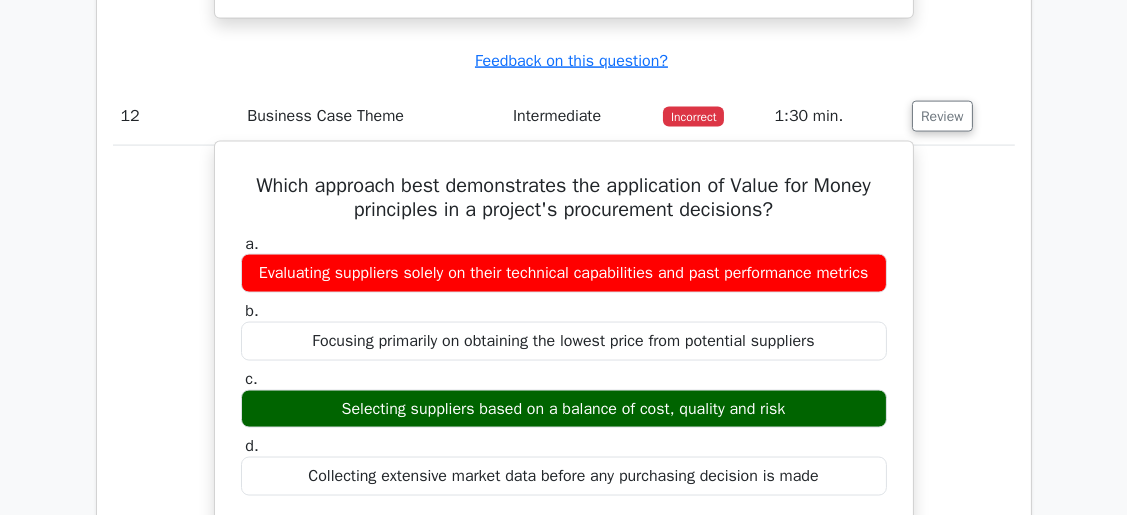 scroll, scrollTop: 4160, scrollLeft: 0, axis: vertical 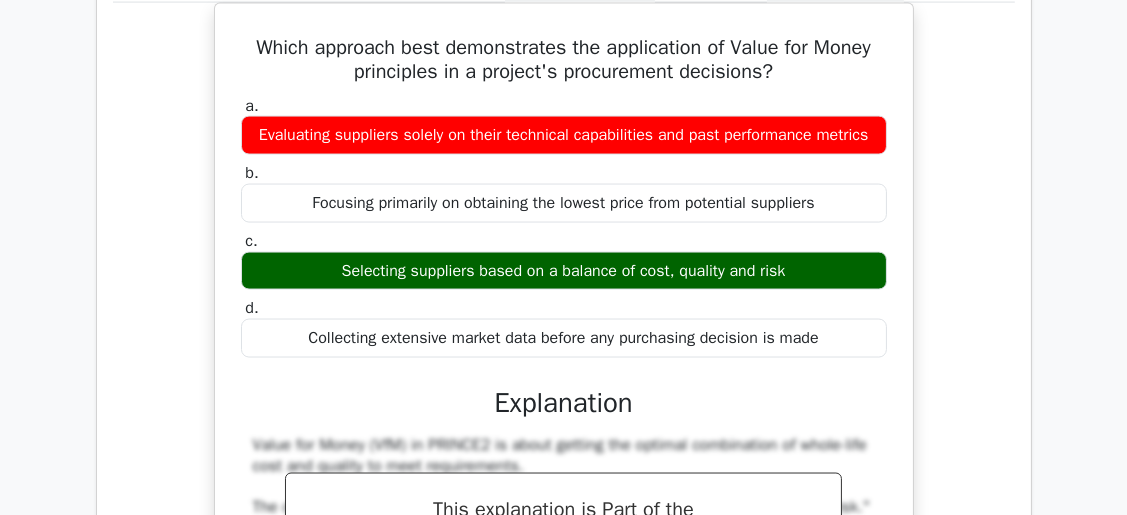 click on "Which approach best demonstrates the application of Value for Money principles in a project's procurement decisions?
a.
Evaluating suppliers solely on their technical capabilities and past performance metrics
b.
c. d." at bounding box center (564, 449) 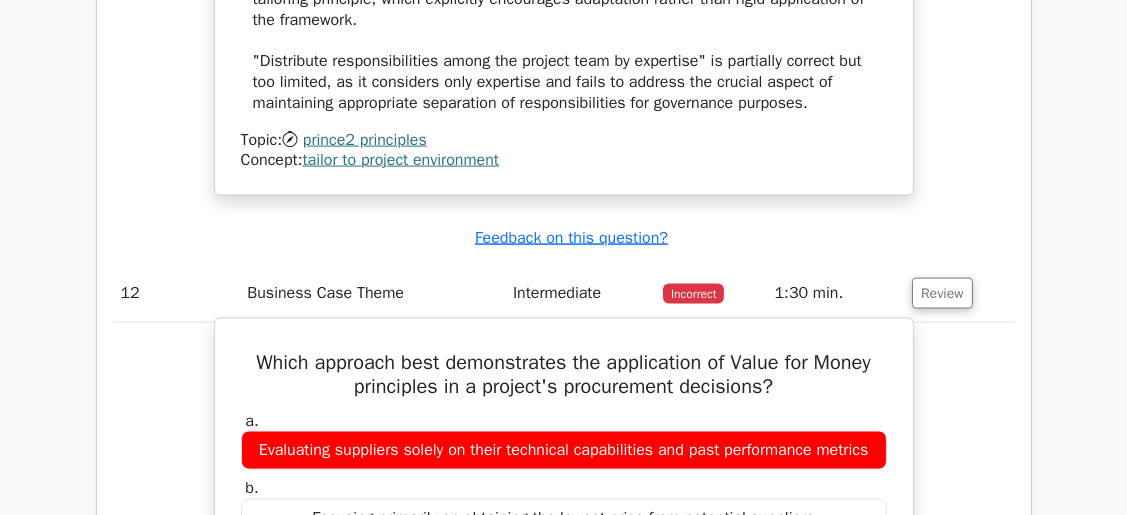 scroll, scrollTop: 4128, scrollLeft: 0, axis: vertical 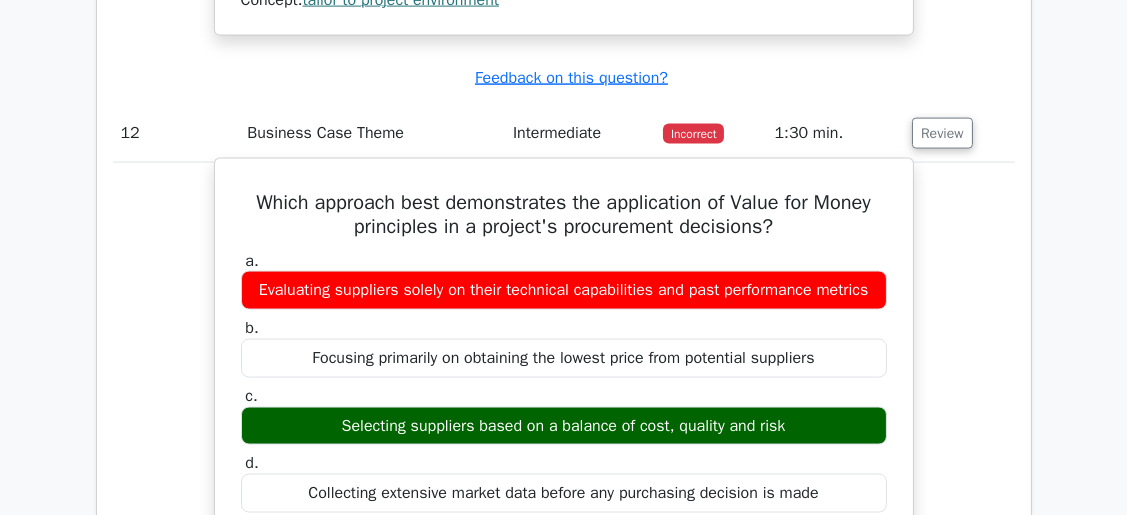 drag, startPoint x: 400, startPoint y: 395, endPoint x: 749, endPoint y: 393, distance: 349.00574 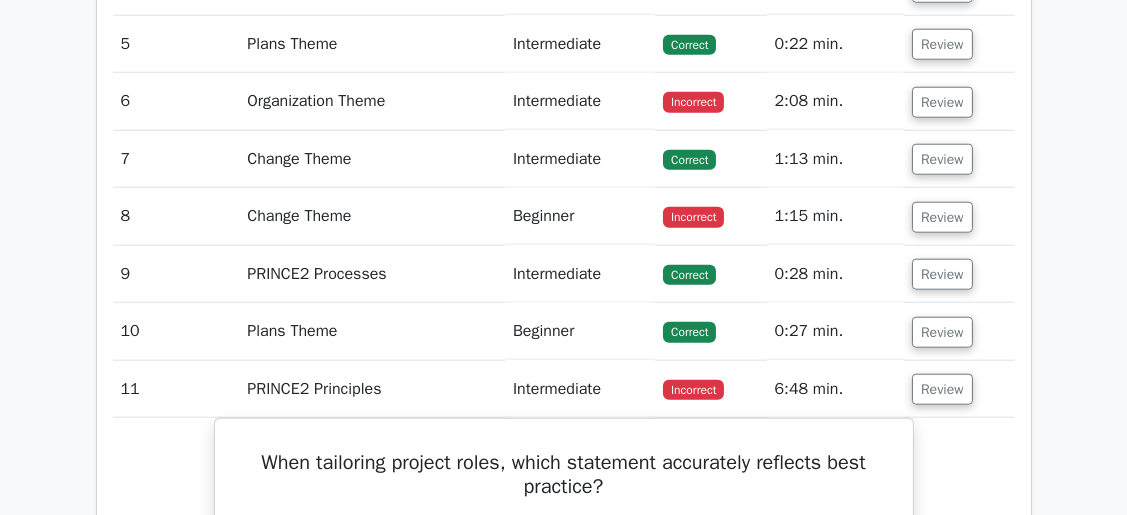 scroll, scrollTop: 2768, scrollLeft: 0, axis: vertical 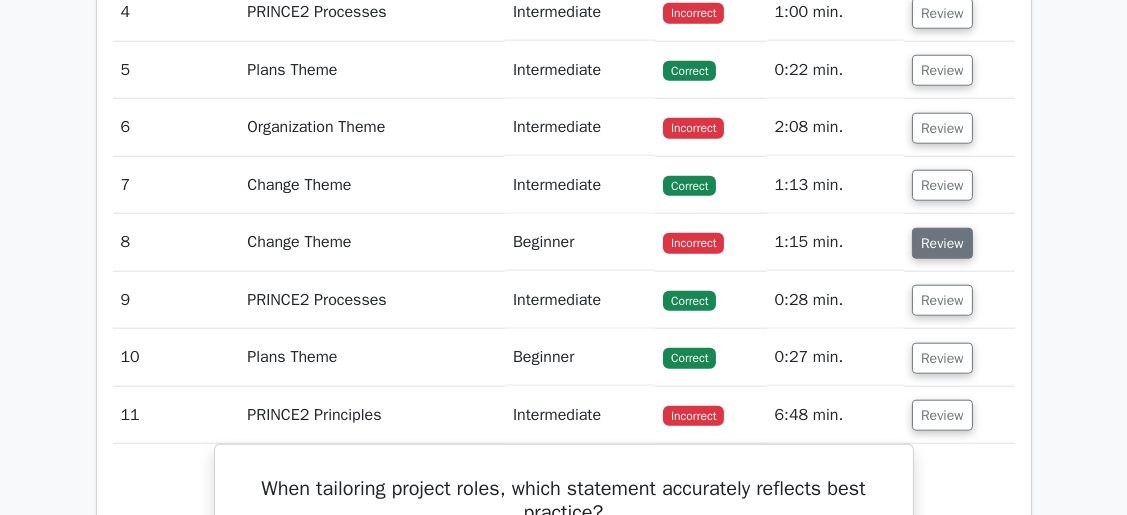 click on "Review" at bounding box center [942, 243] 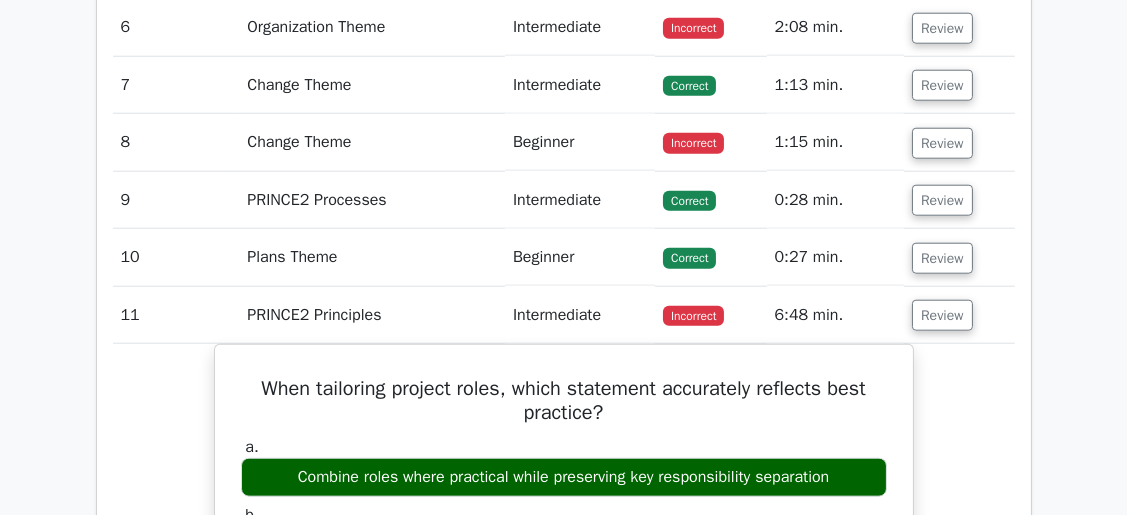 scroll, scrollTop: 2928, scrollLeft: 0, axis: vertical 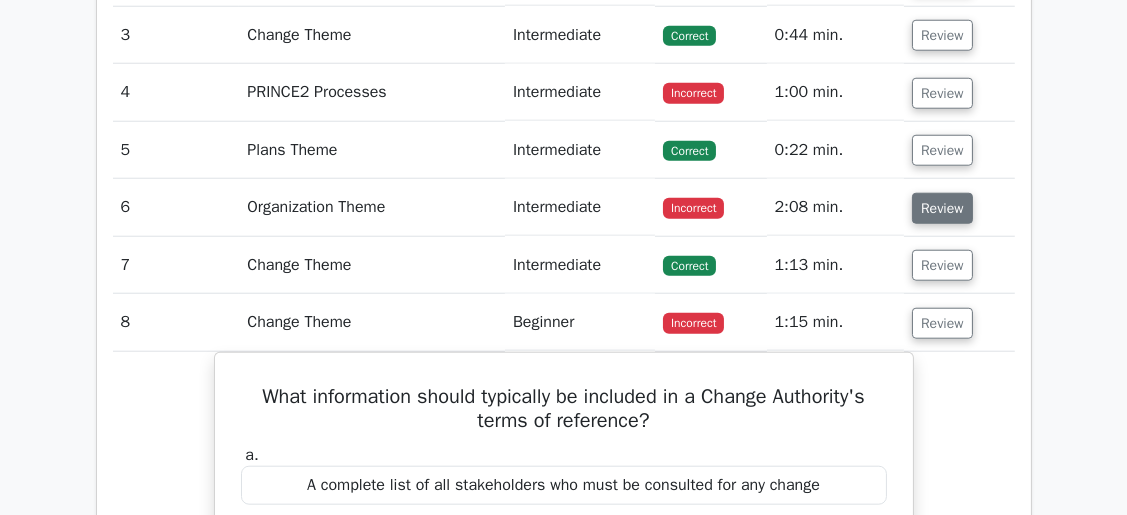 drag, startPoint x: 909, startPoint y: 220, endPoint x: 928, endPoint y: 213, distance: 20.248457 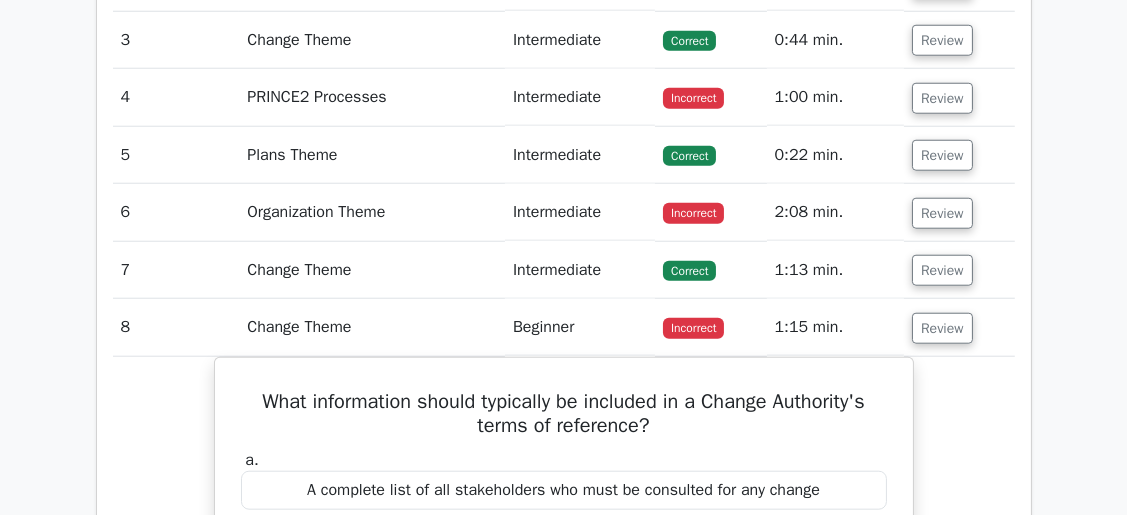 drag, startPoint x: 1051, startPoint y: 352, endPoint x: 1031, endPoint y: 384, distance: 37.735924 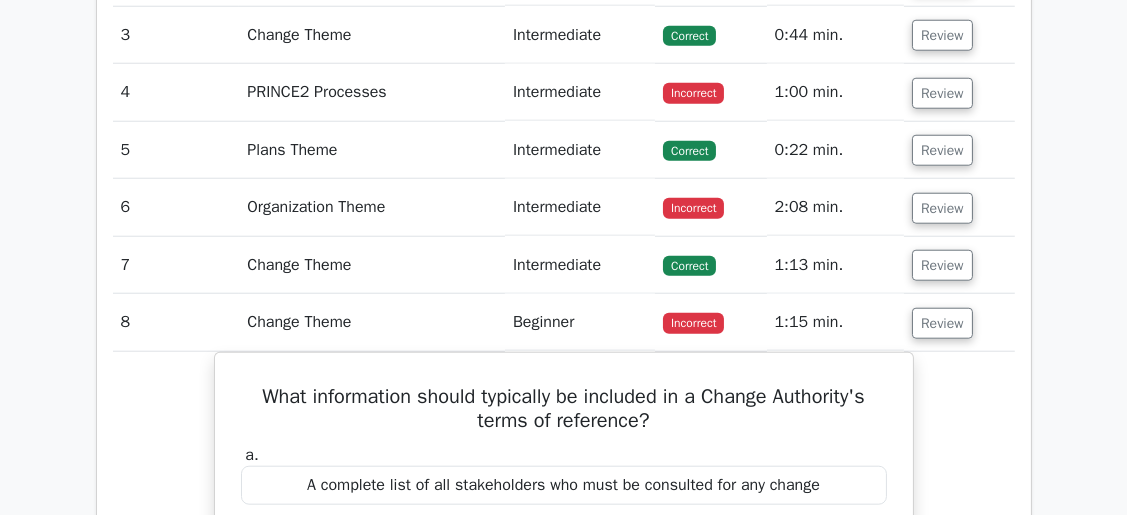 click on "Incorrect" at bounding box center [693, 208] 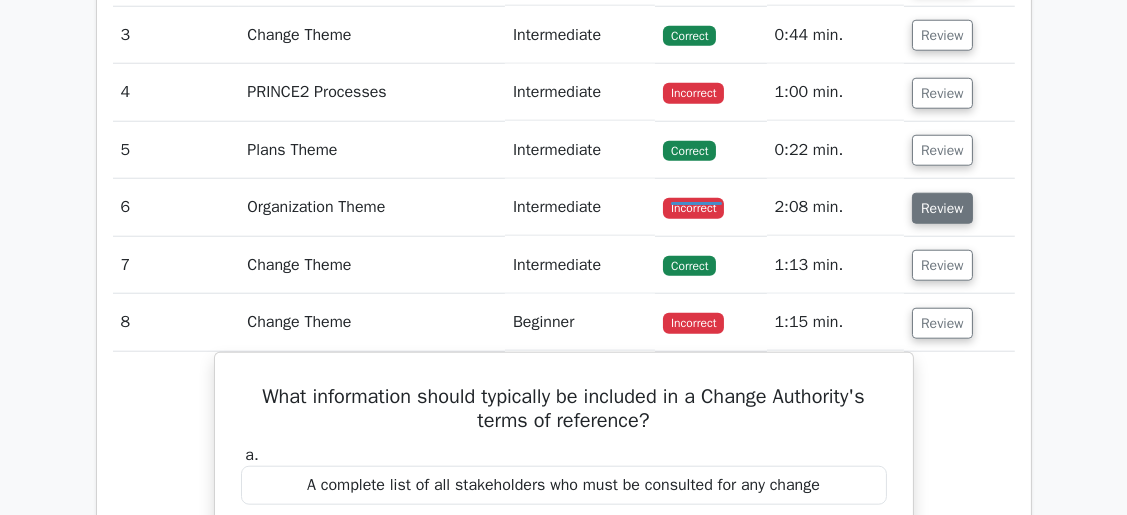 click on "Review" at bounding box center (942, 208) 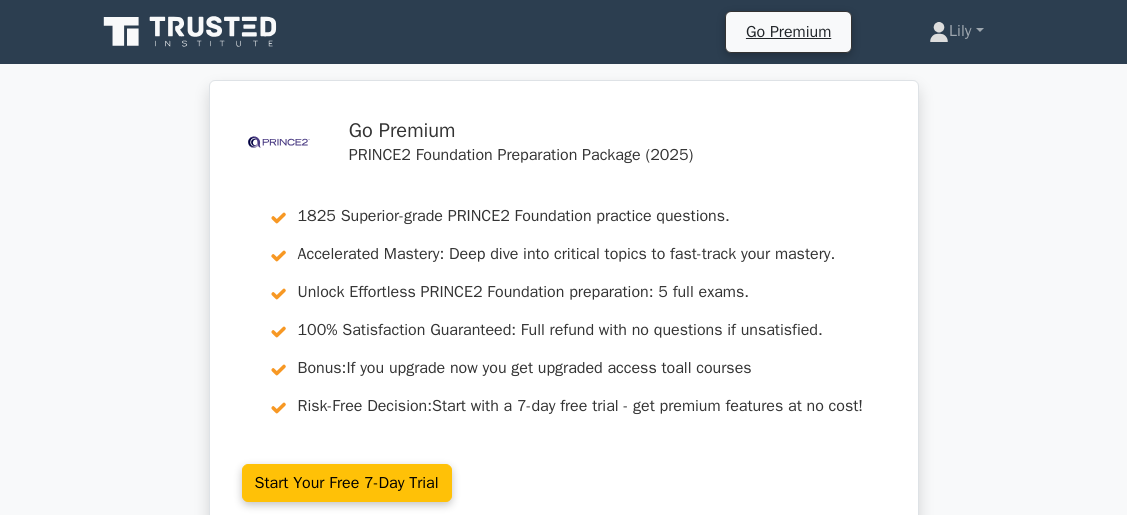 scroll, scrollTop: 2688, scrollLeft: 0, axis: vertical 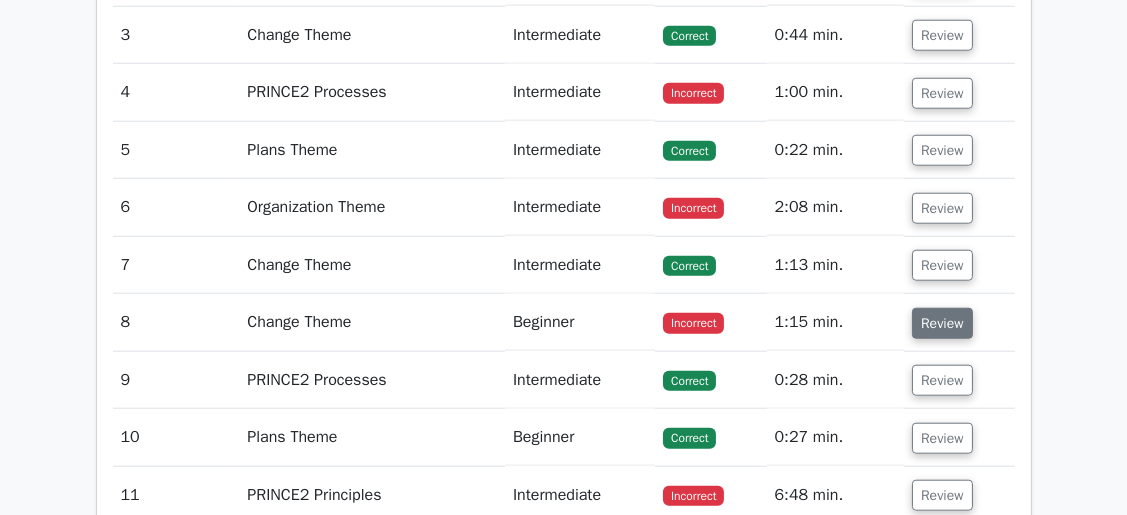 click on "Review" at bounding box center [942, 323] 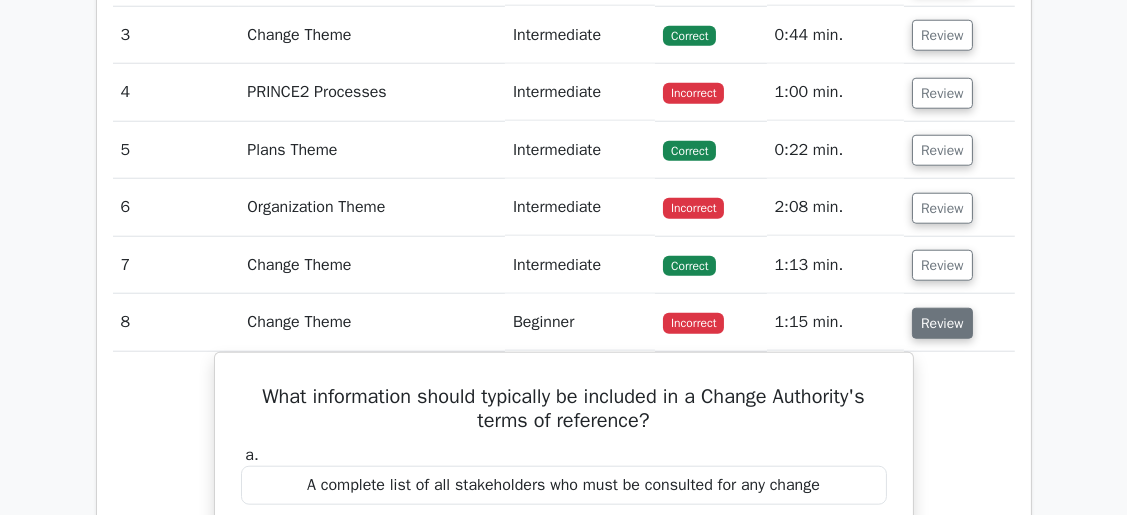 click on "Review" at bounding box center (942, 323) 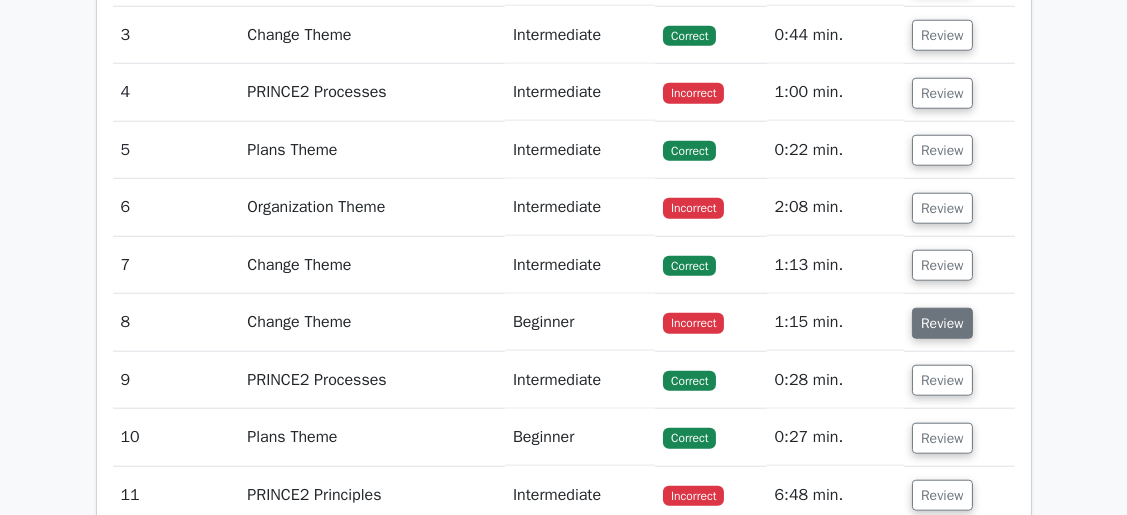 click on "Review" at bounding box center (942, 323) 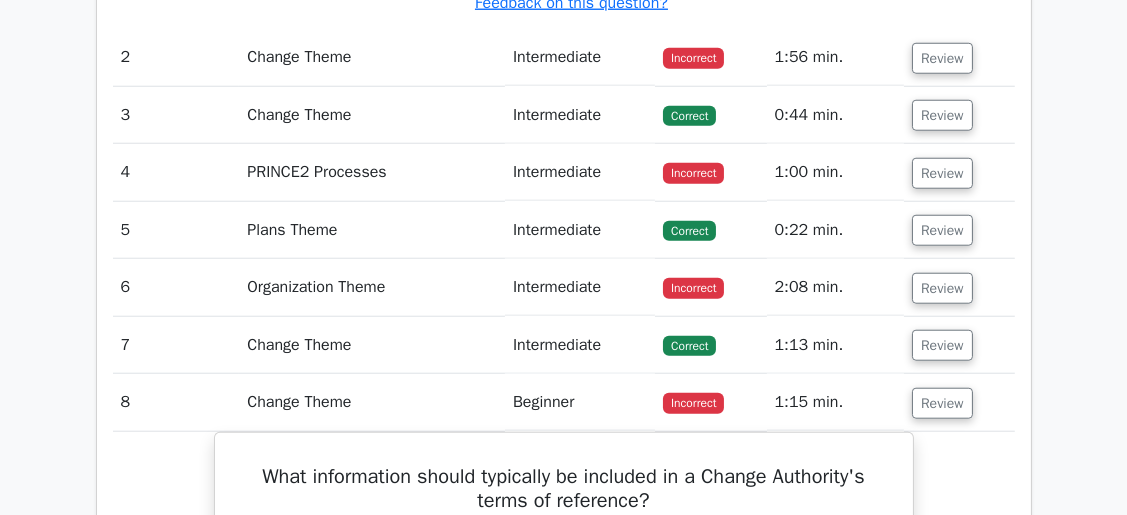 scroll, scrollTop: 2608, scrollLeft: 0, axis: vertical 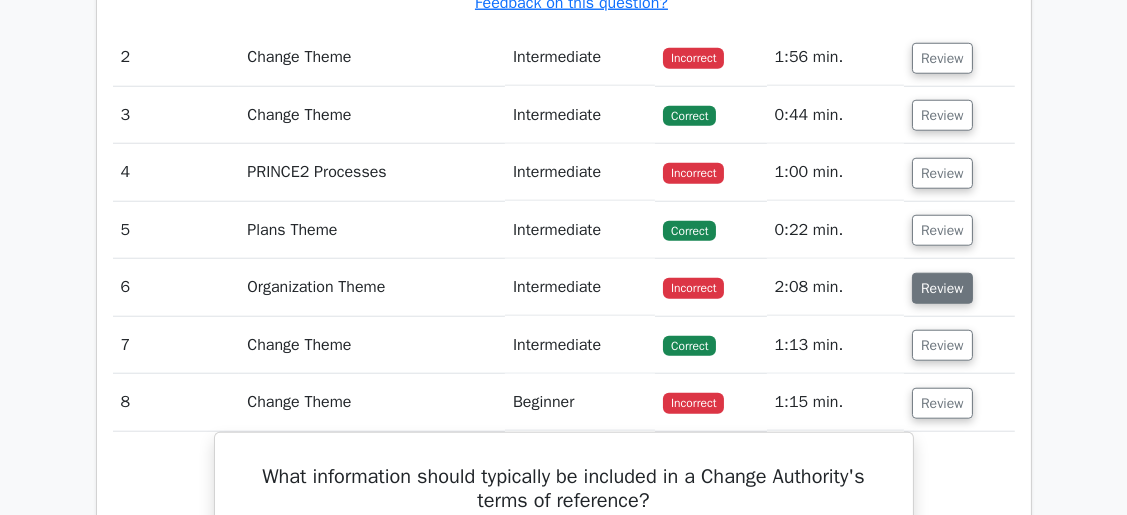 click on "Review" at bounding box center (942, 288) 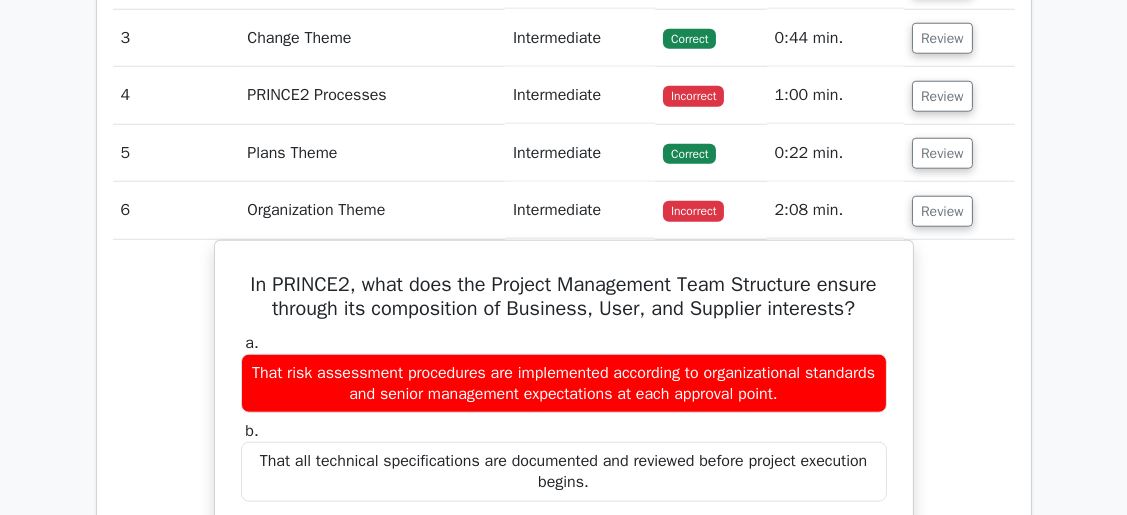 scroll, scrollTop: 2848, scrollLeft: 0, axis: vertical 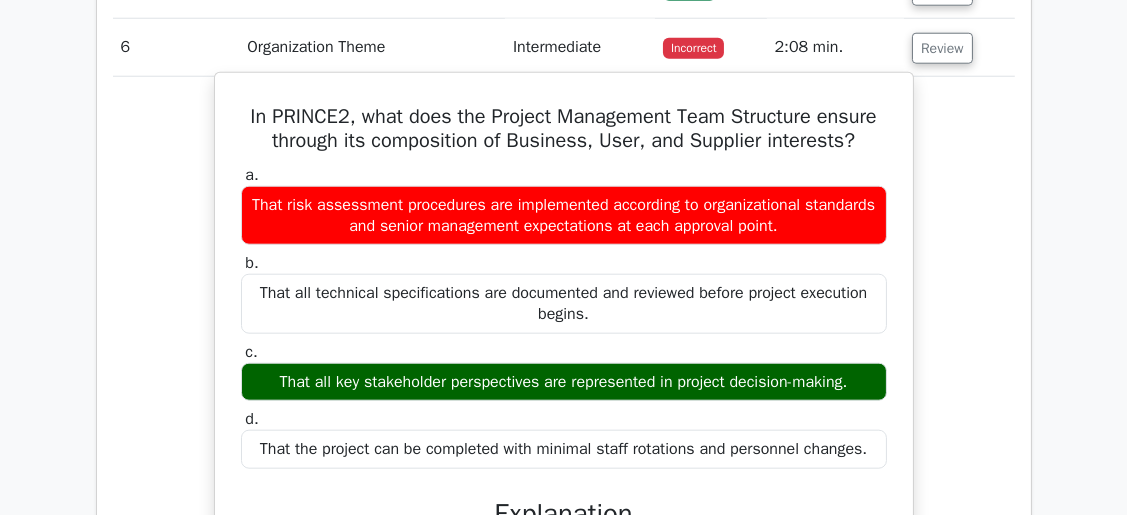 drag, startPoint x: 670, startPoint y: 361, endPoint x: 449, endPoint y: 377, distance: 221.57843 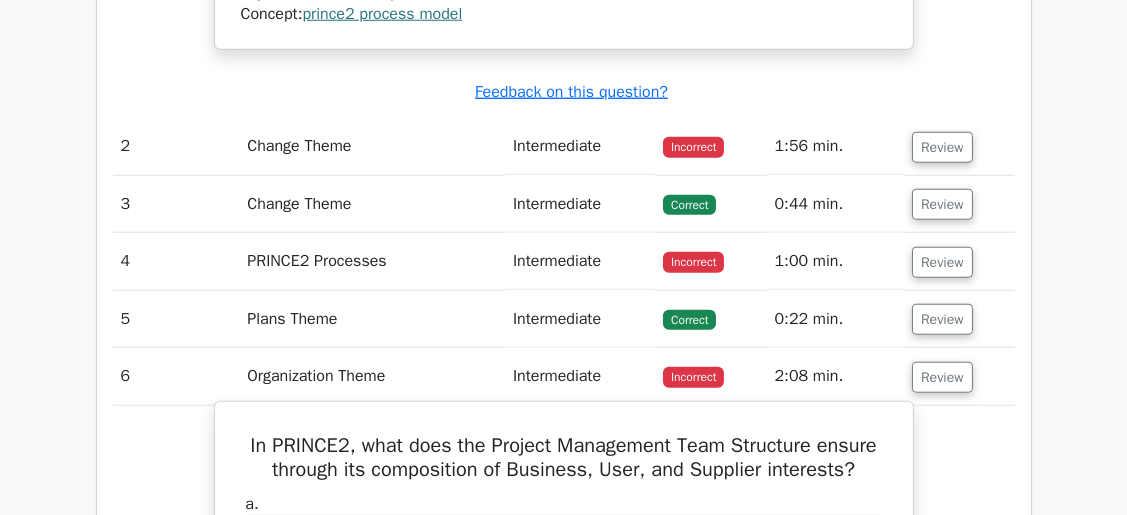 scroll, scrollTop: 2608, scrollLeft: 0, axis: vertical 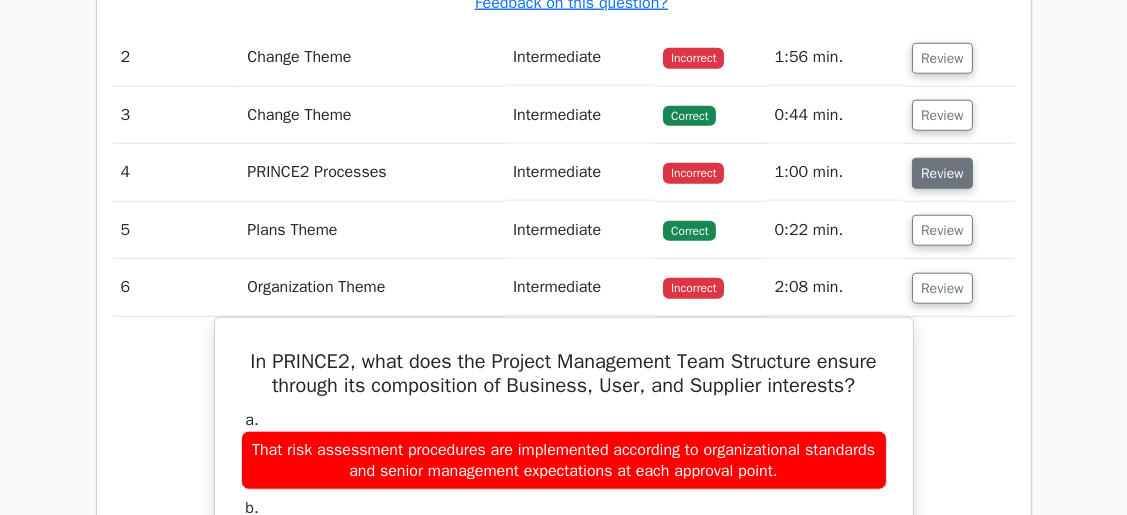 click on "Review" at bounding box center (942, 173) 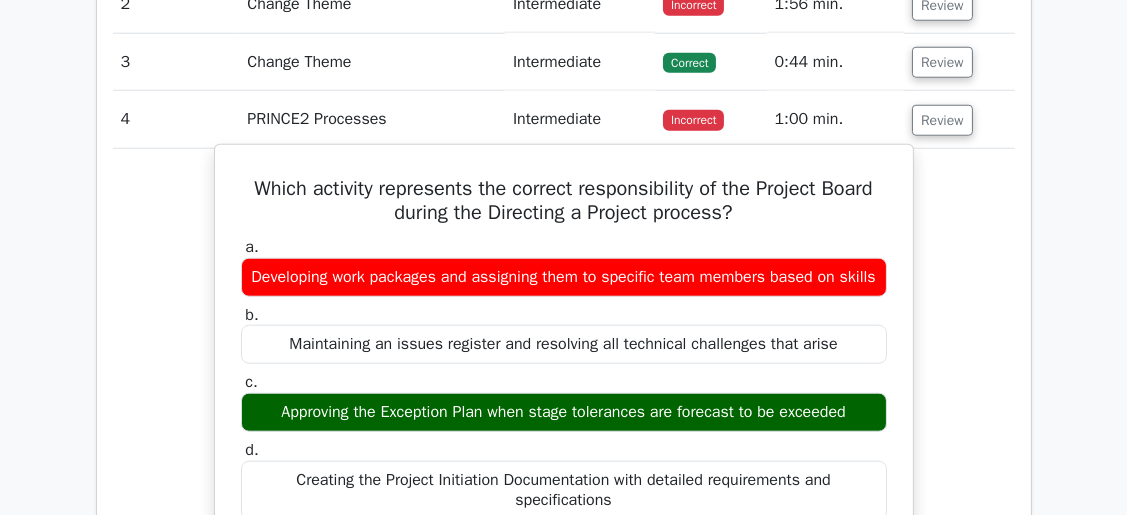 scroll, scrollTop: 2688, scrollLeft: 0, axis: vertical 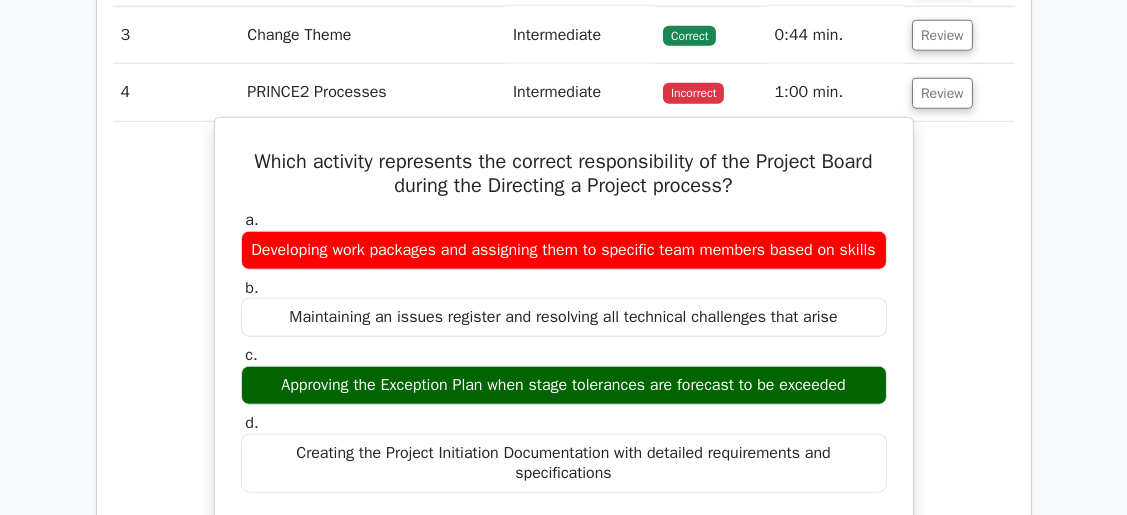 type 